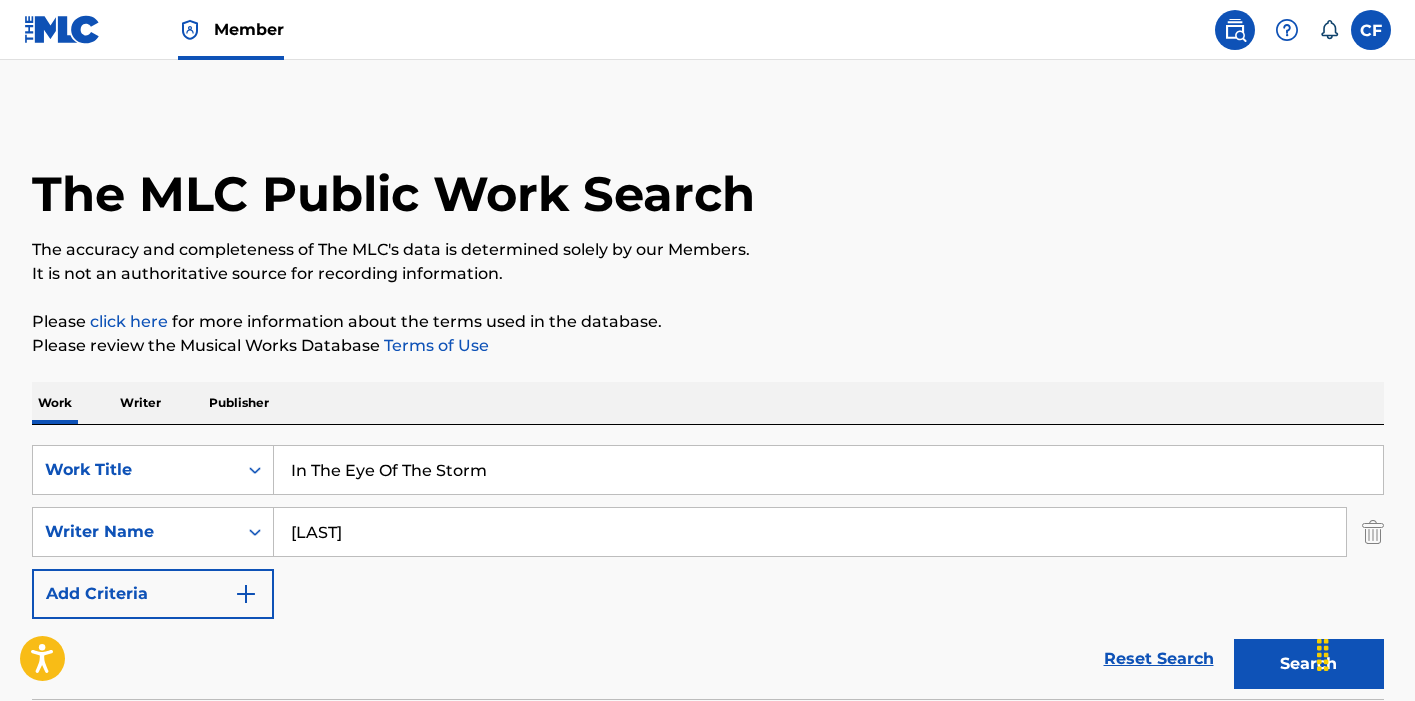 scroll, scrollTop: 401, scrollLeft: 0, axis: vertical 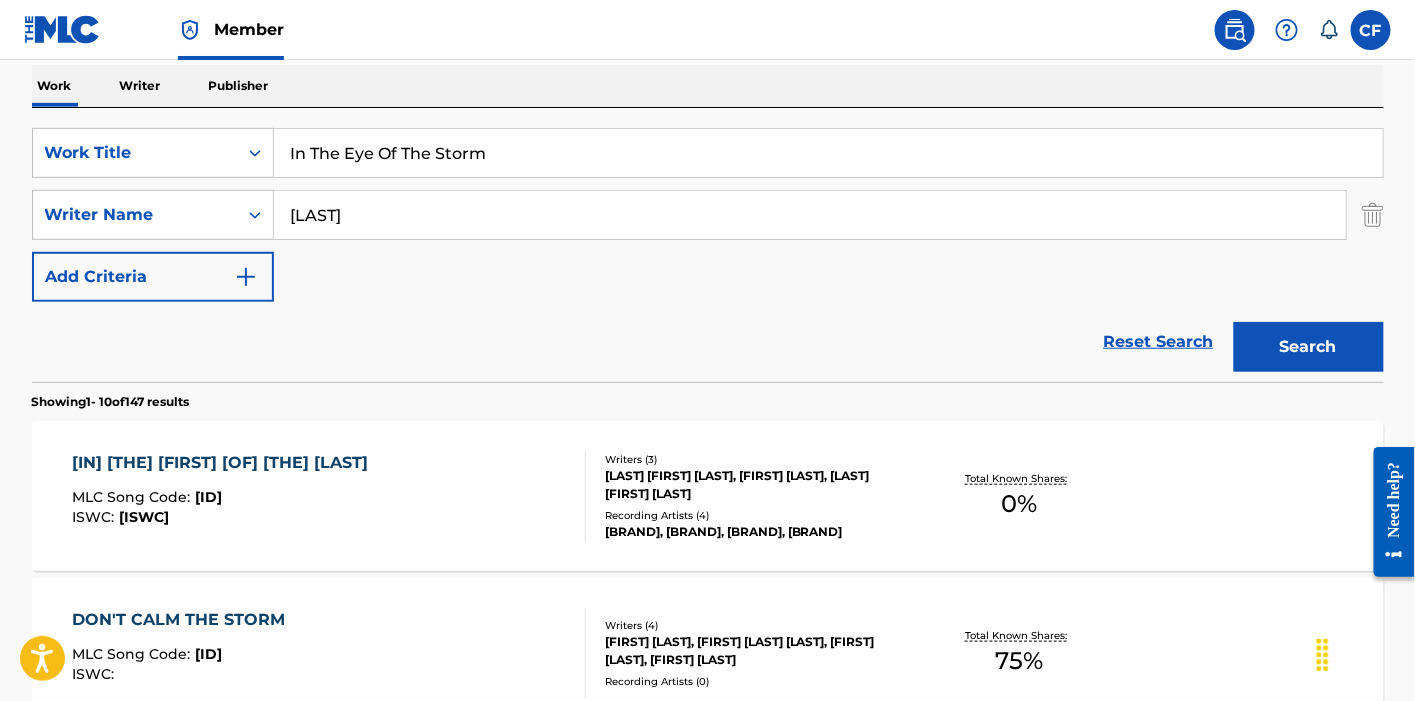 click on "In The Eye Of The Storm" at bounding box center (828, 153) 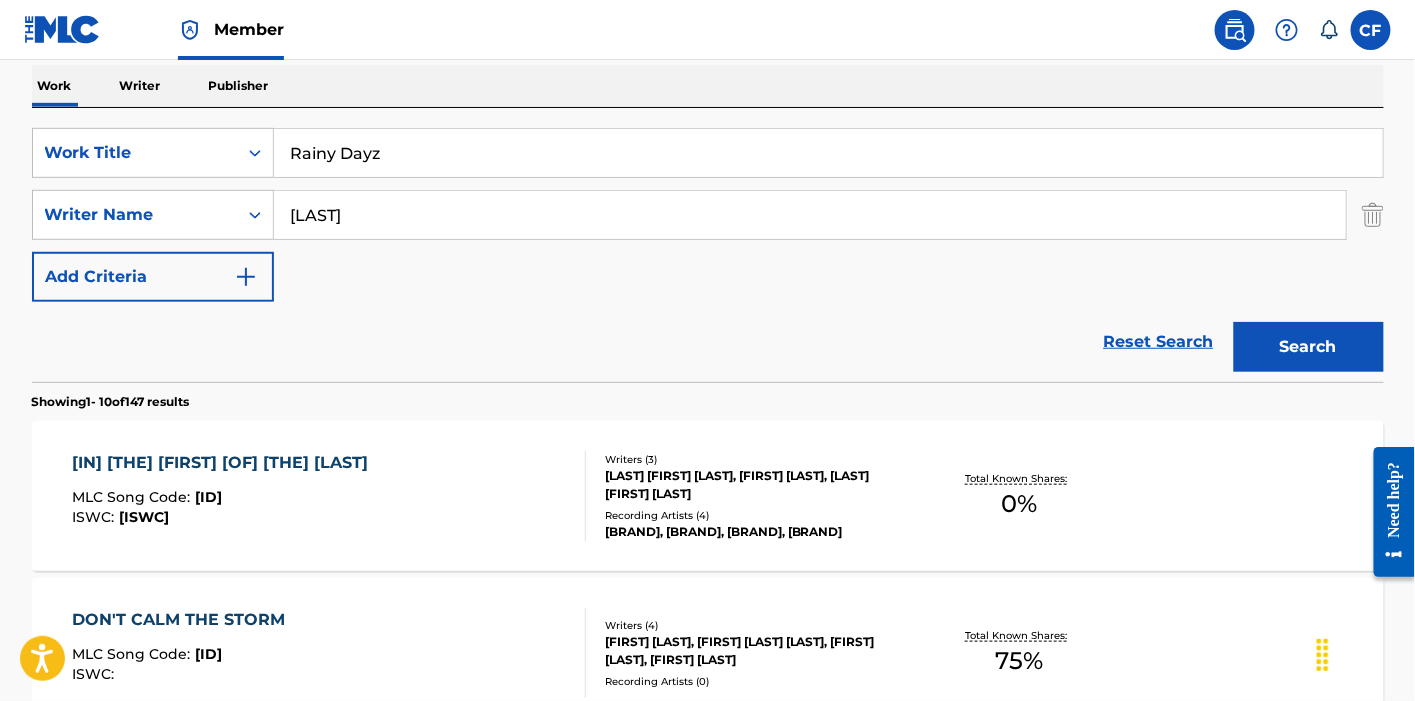 type on "Rainy Dayz" 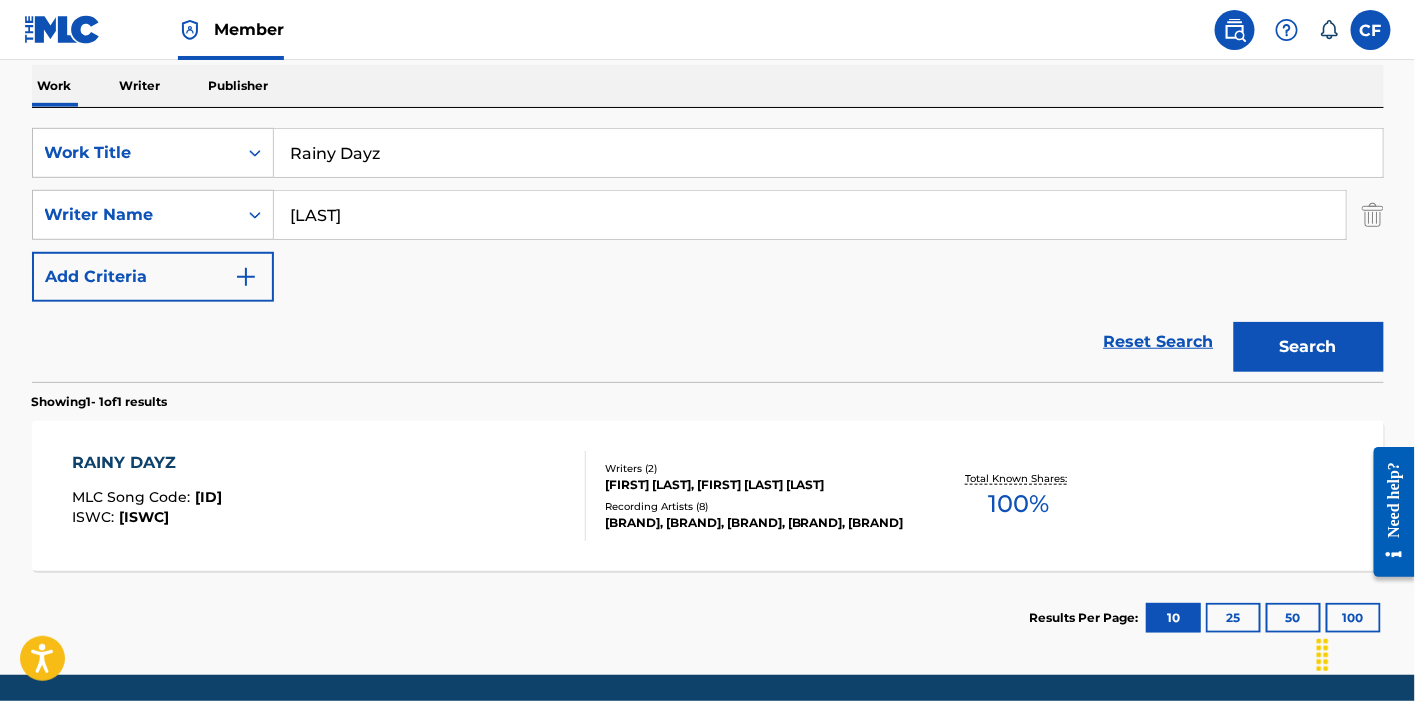 click on "[MLC] [ISWC]" at bounding box center (329, 496) 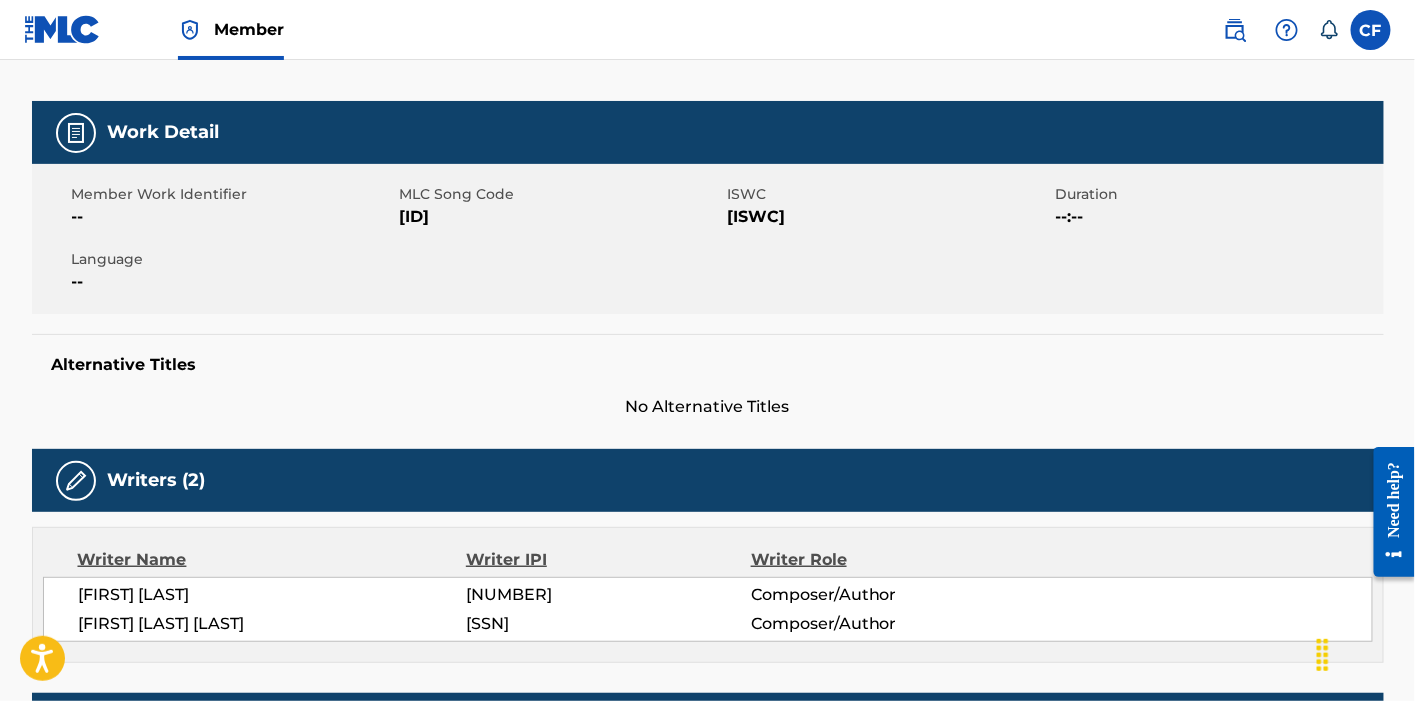 scroll, scrollTop: 147, scrollLeft: 0, axis: vertical 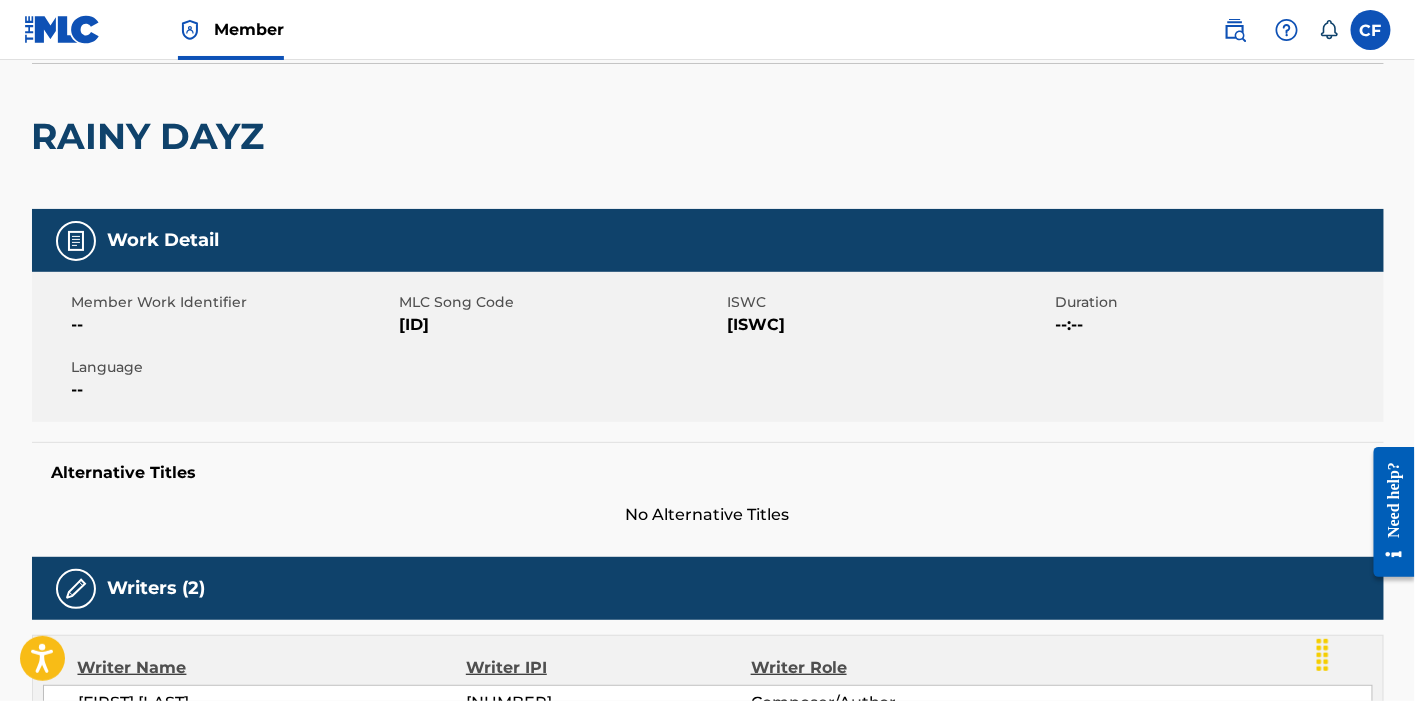 click at bounding box center (1235, 30) 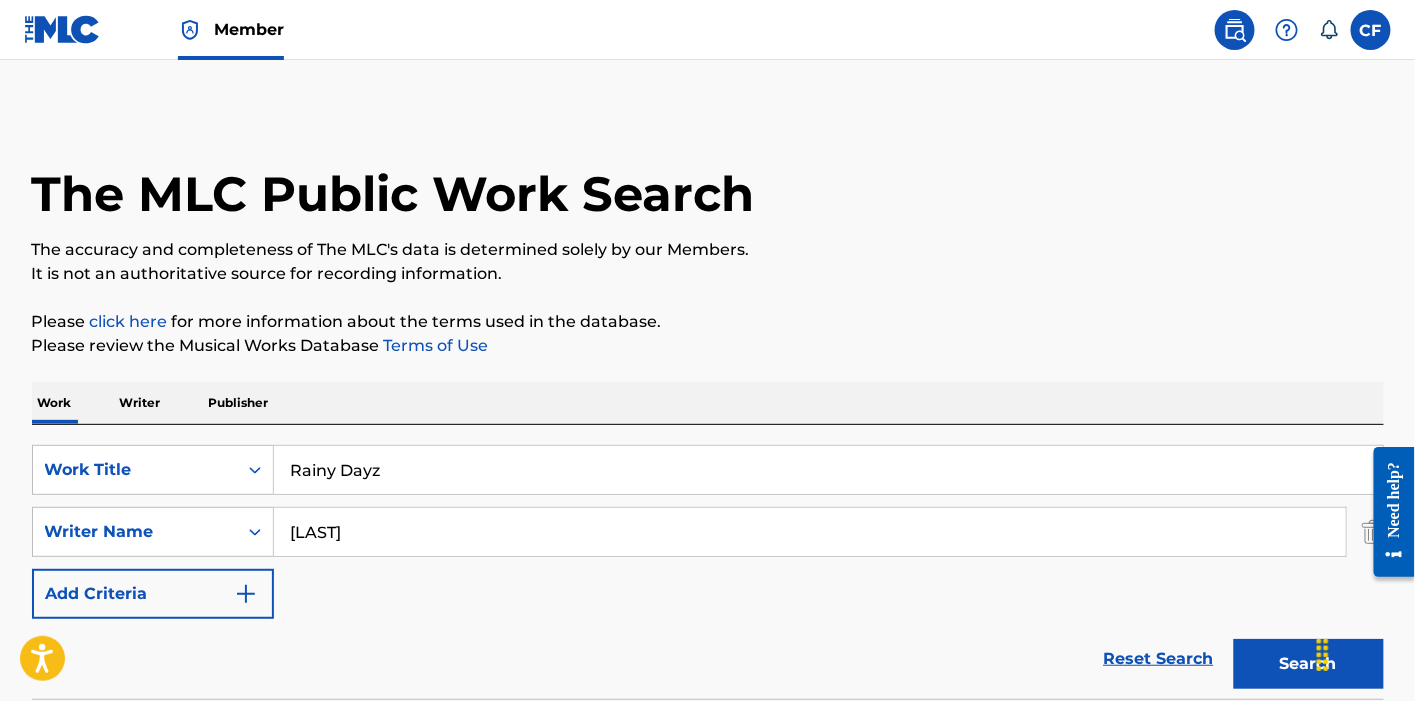 click on "Rainy Dayz" at bounding box center (828, 470) 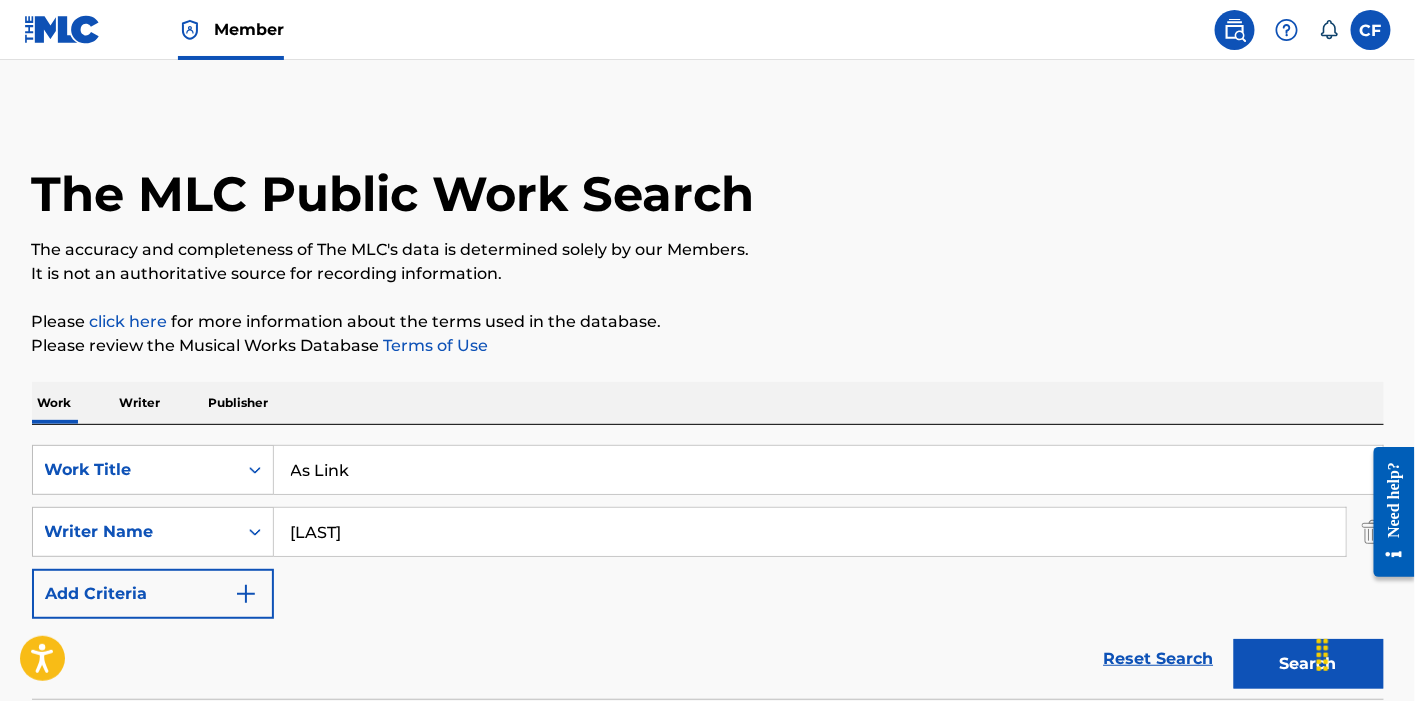 type on "As Link" 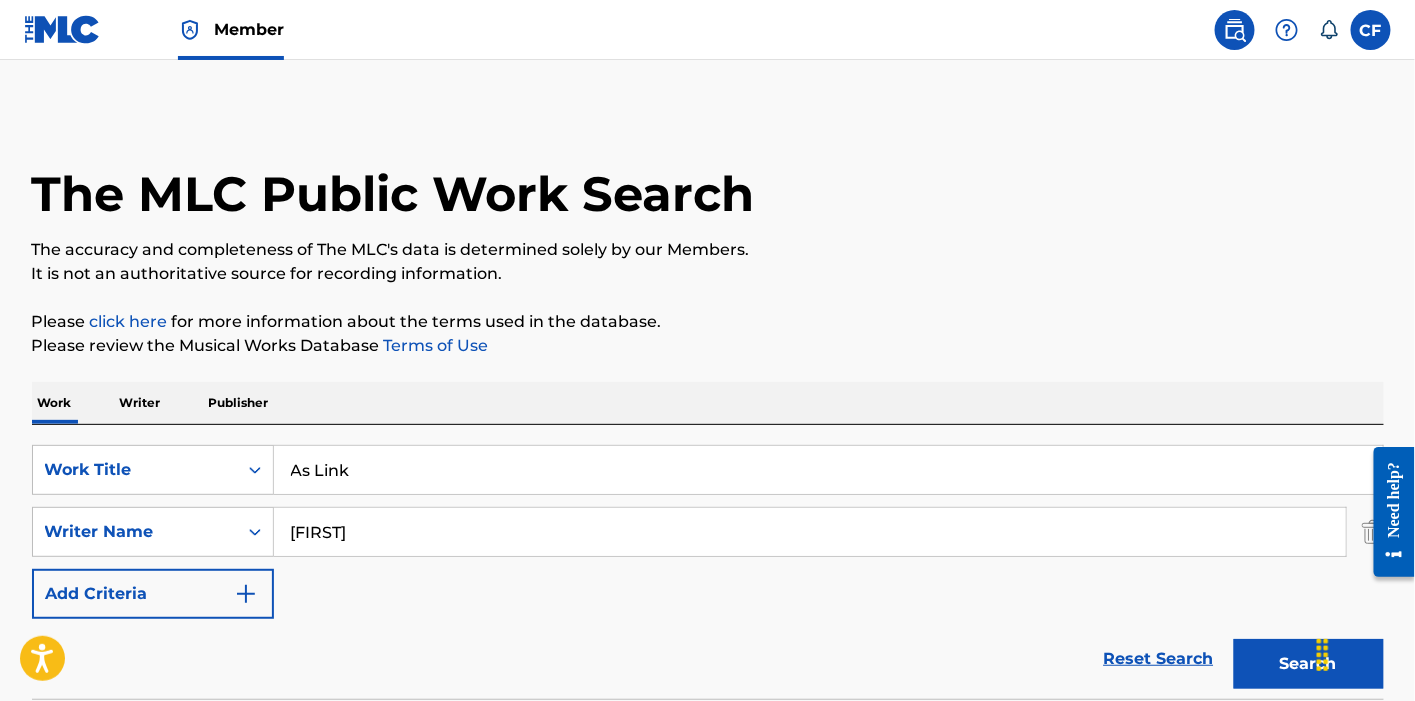 type on "[FIRST]" 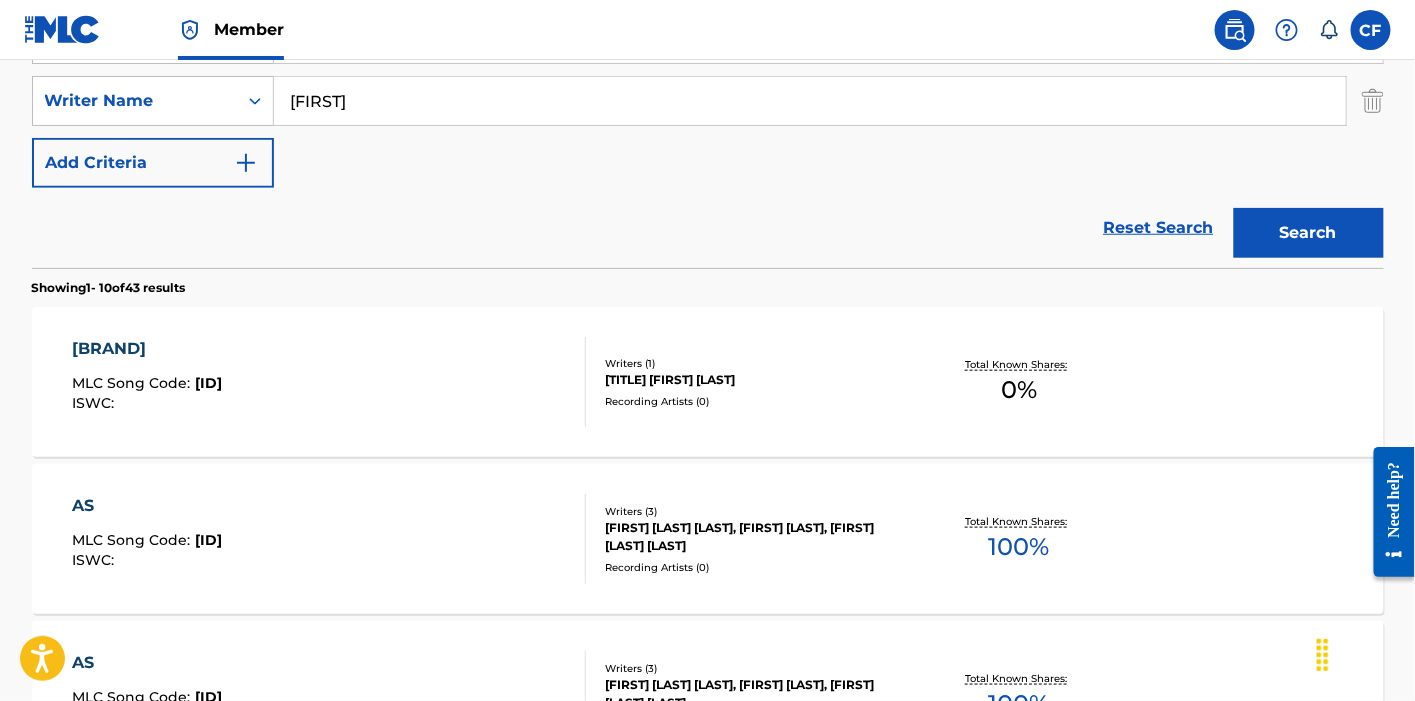 scroll, scrollTop: 418, scrollLeft: 0, axis: vertical 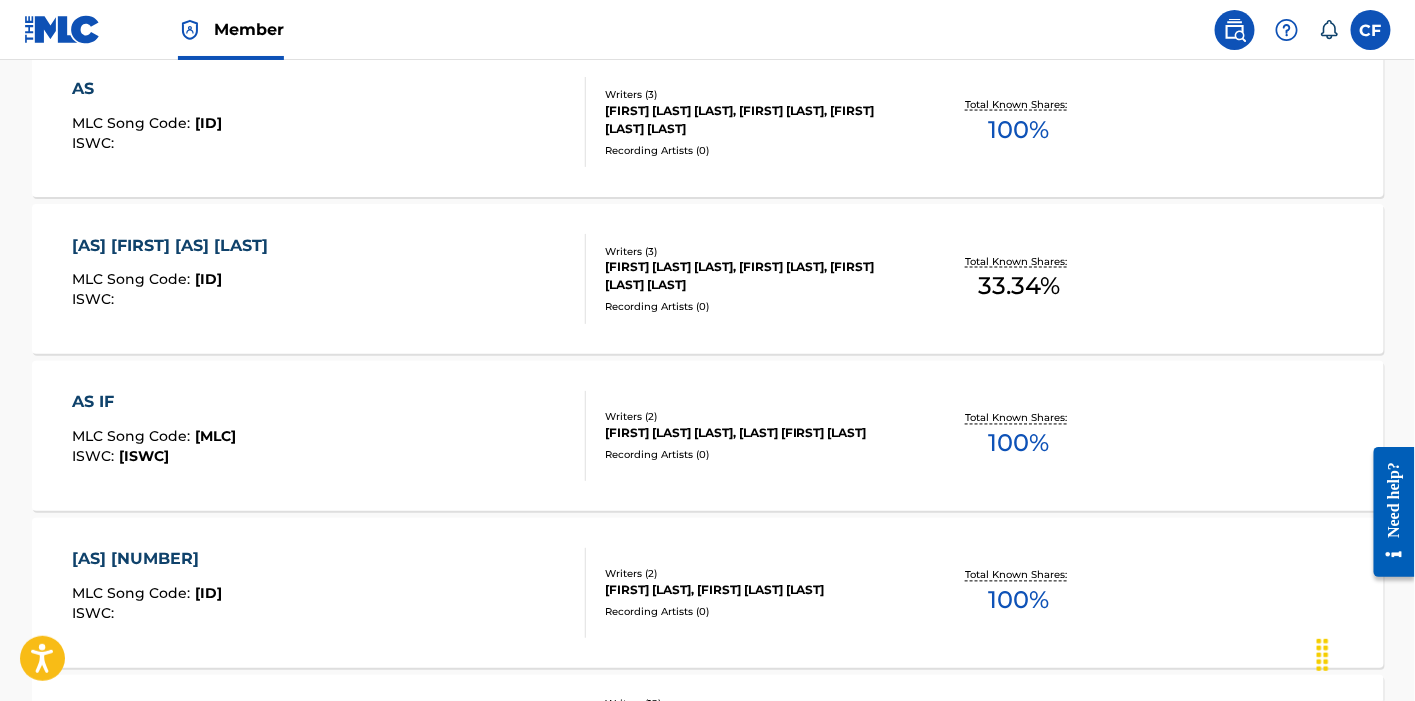 click on "[MLC] [ISWC] [WRITERS] ( [NUMBER] ) [WRITER], [WRITER] [ARTISTS] ( [NUMBER] ) [ARTIST], [ARTIST], [ARTIST], [ARTIST], [ARTIST] [SHARES]: [PERCENTAGE] %" at bounding box center (329, 436) 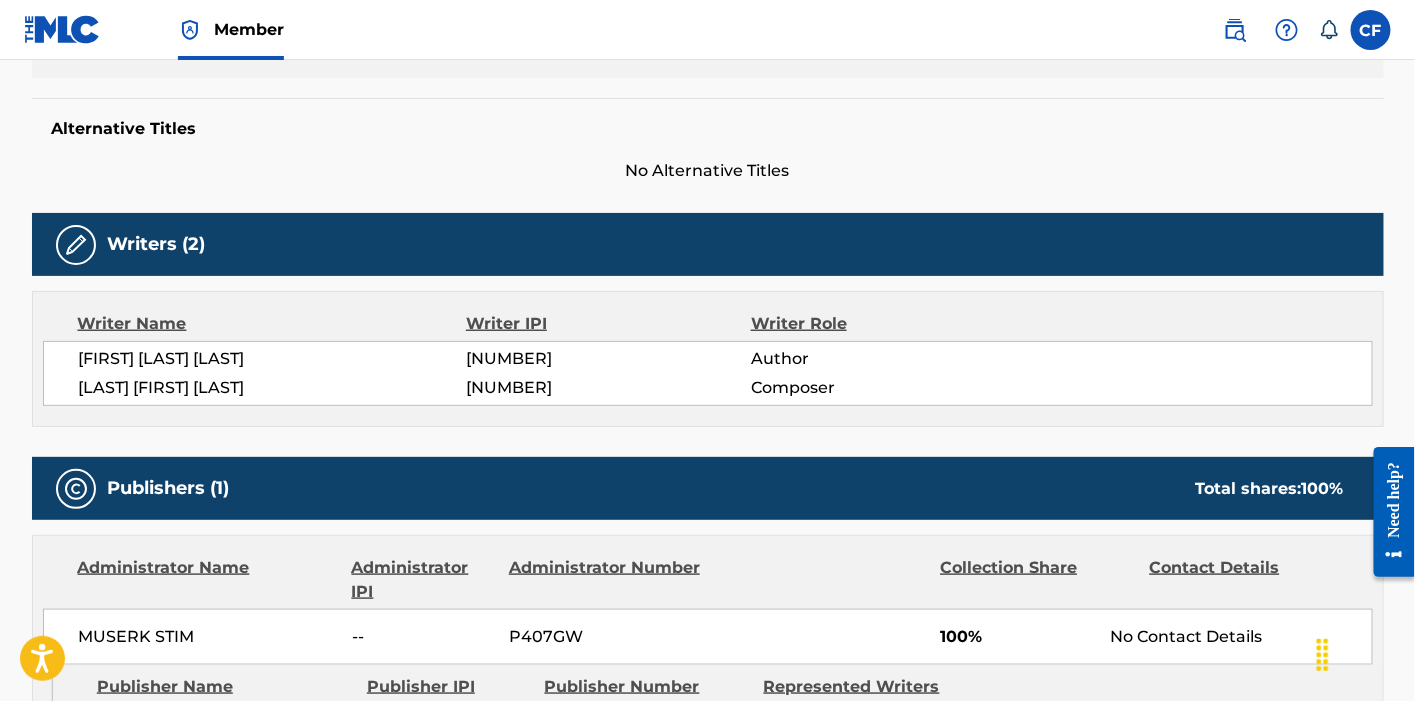 scroll, scrollTop: 538, scrollLeft: 0, axis: vertical 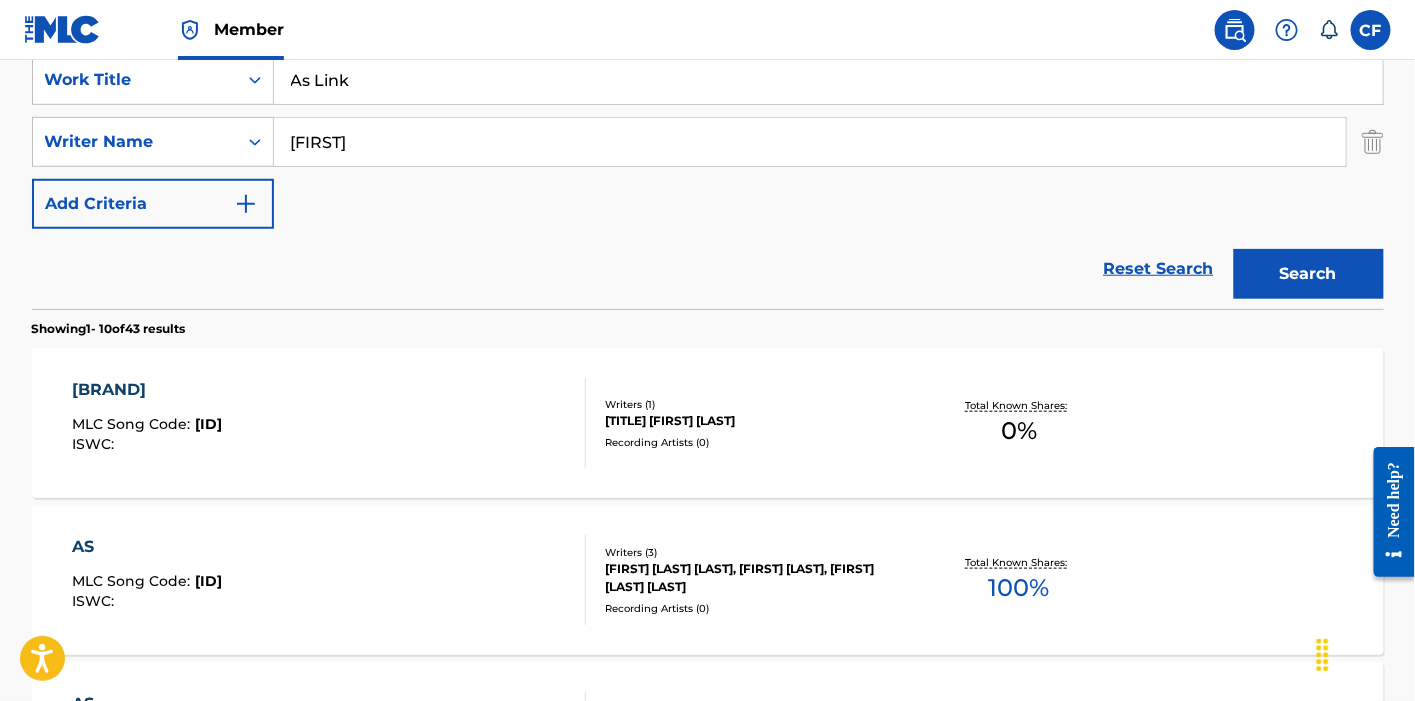 click on "[FIRST]" at bounding box center (810, 142) 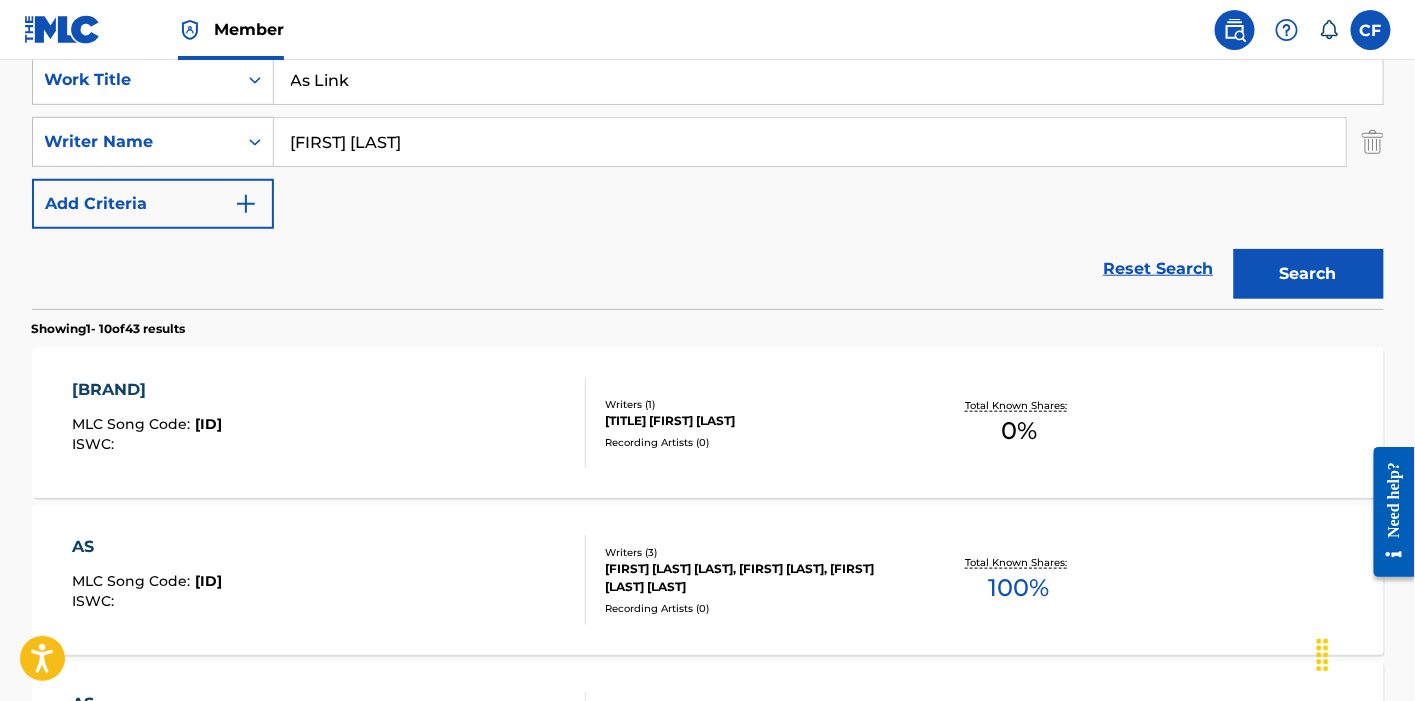 click on "Search" at bounding box center (1309, 274) 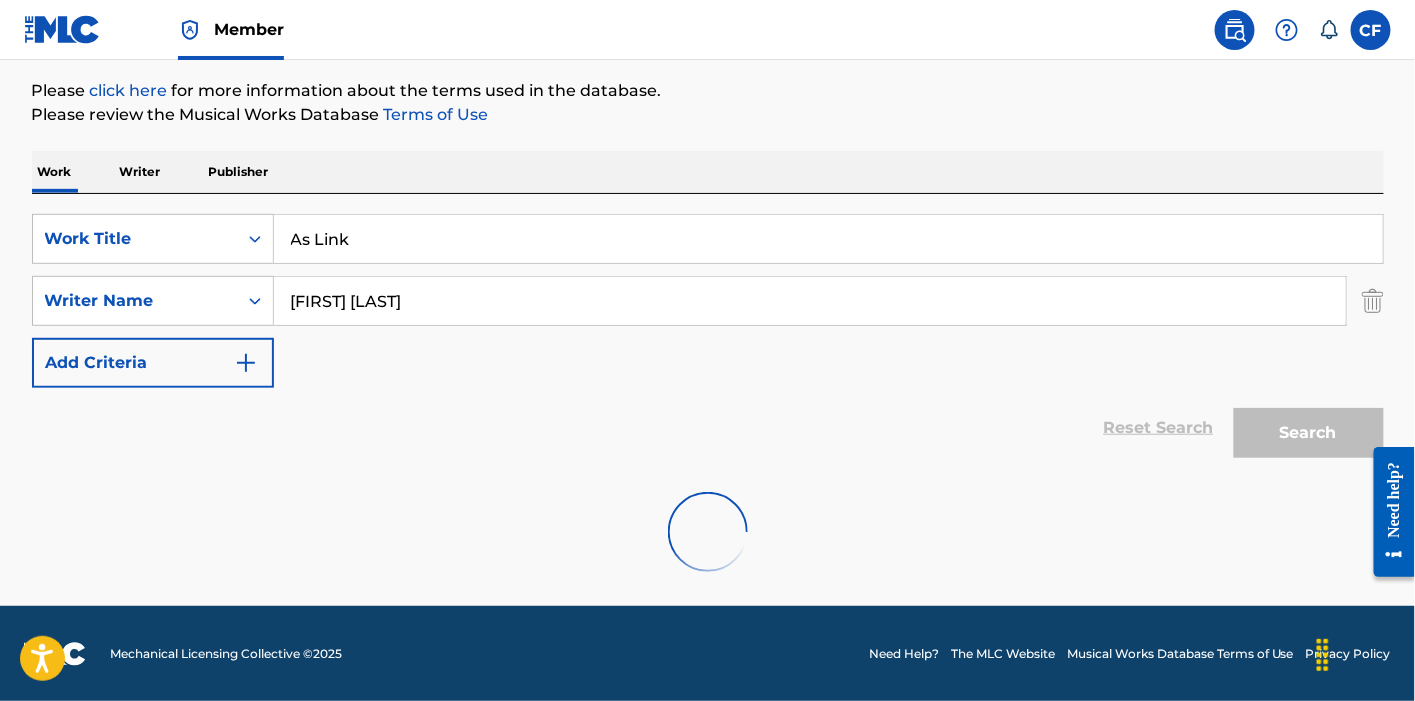 scroll, scrollTop: 390, scrollLeft: 0, axis: vertical 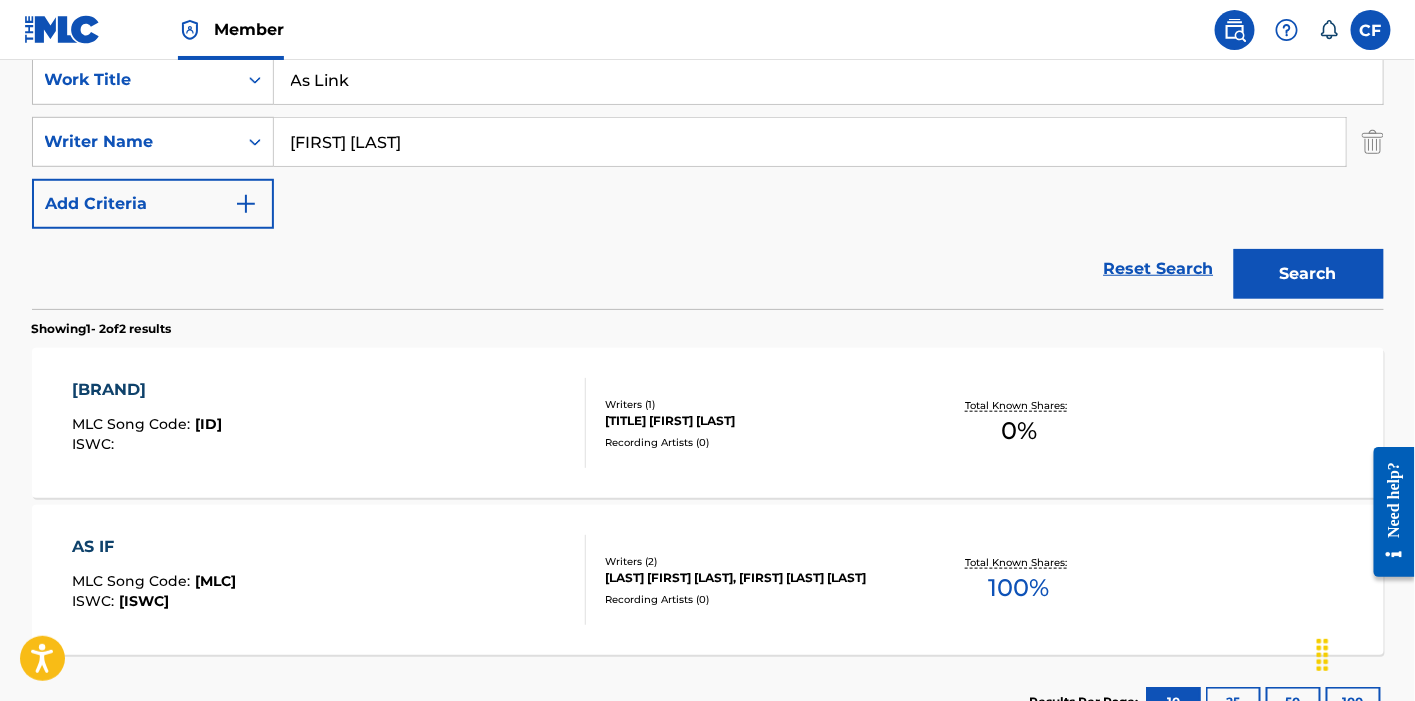 type on "[FIRST] [LAST]" 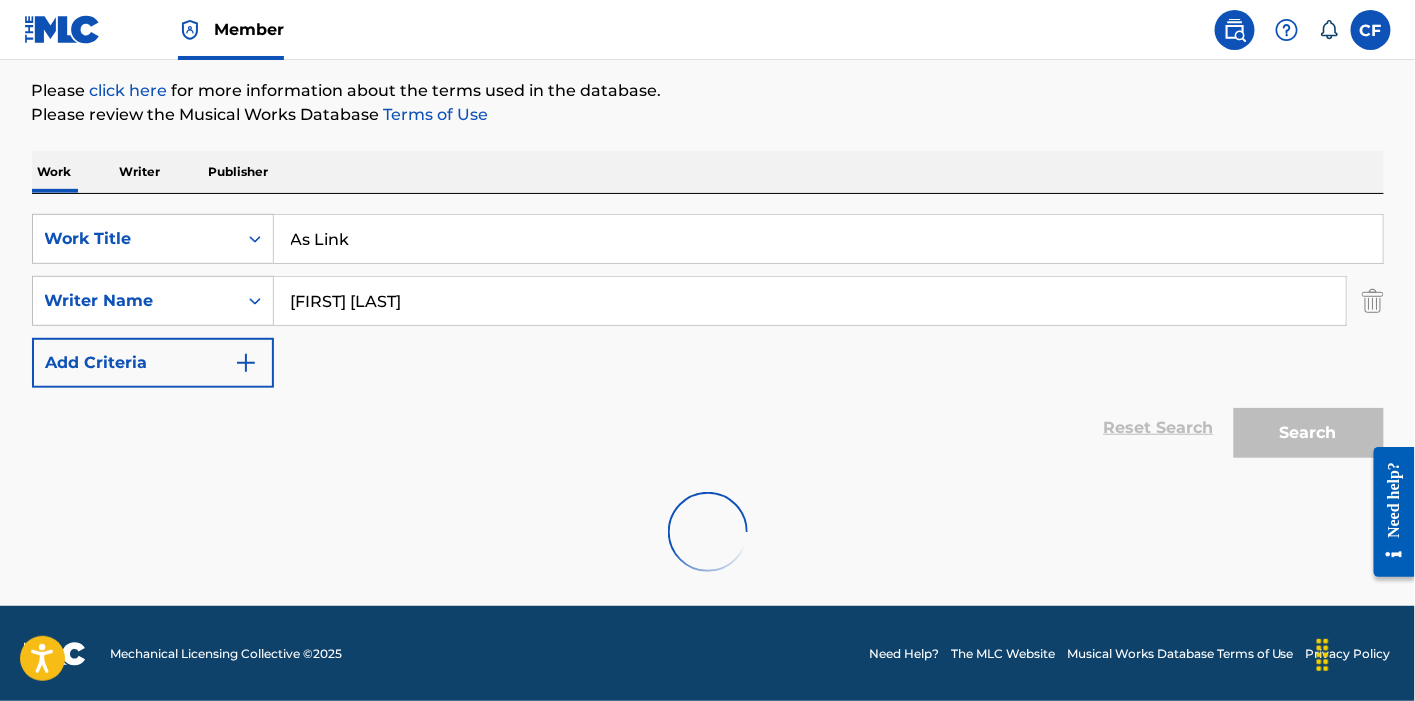 scroll, scrollTop: 166, scrollLeft: 0, axis: vertical 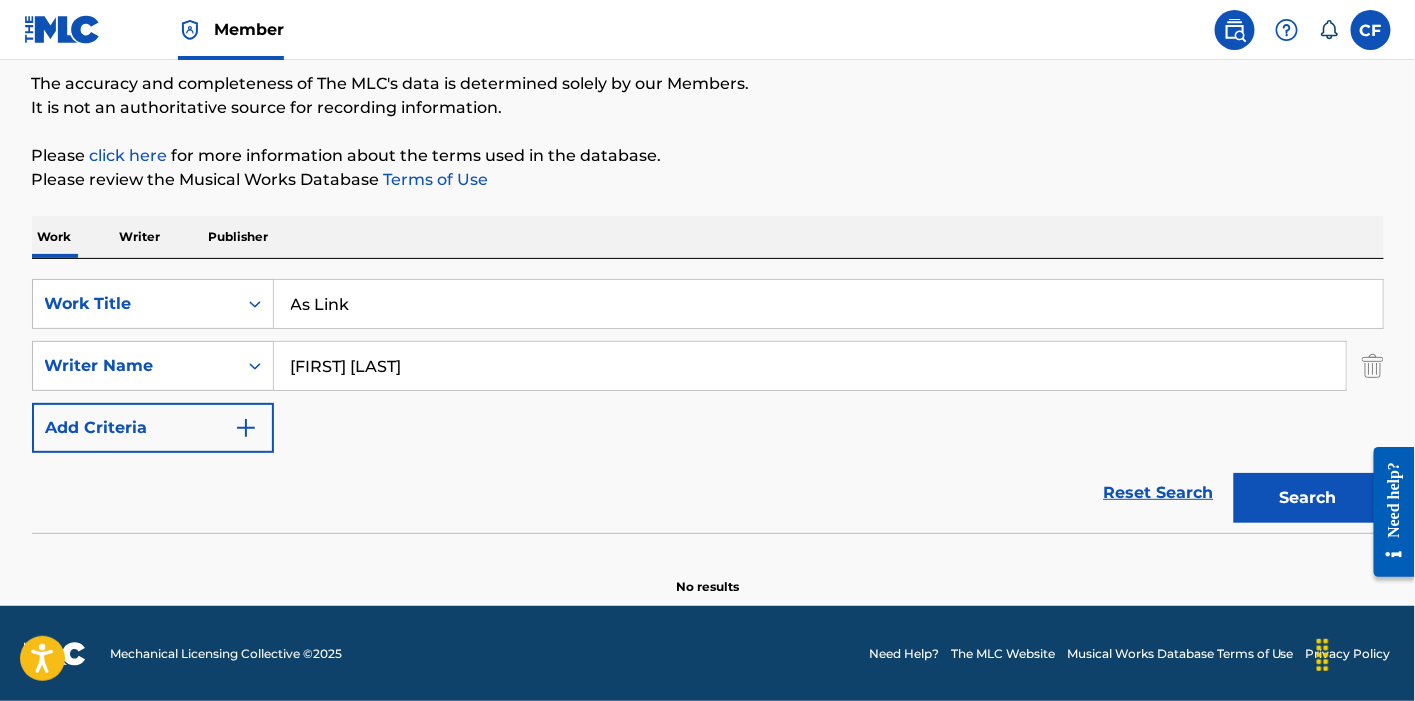 click on "As Link" at bounding box center [828, 304] 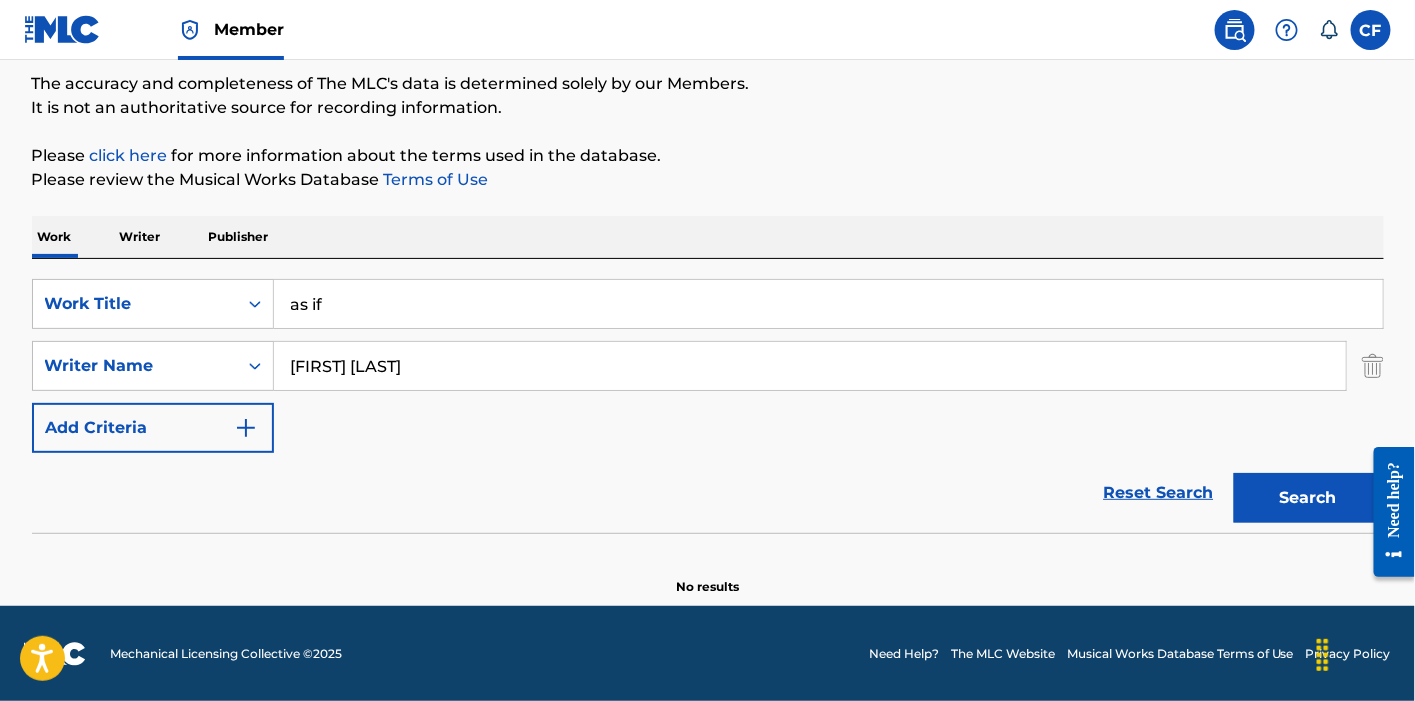 type on "as if" 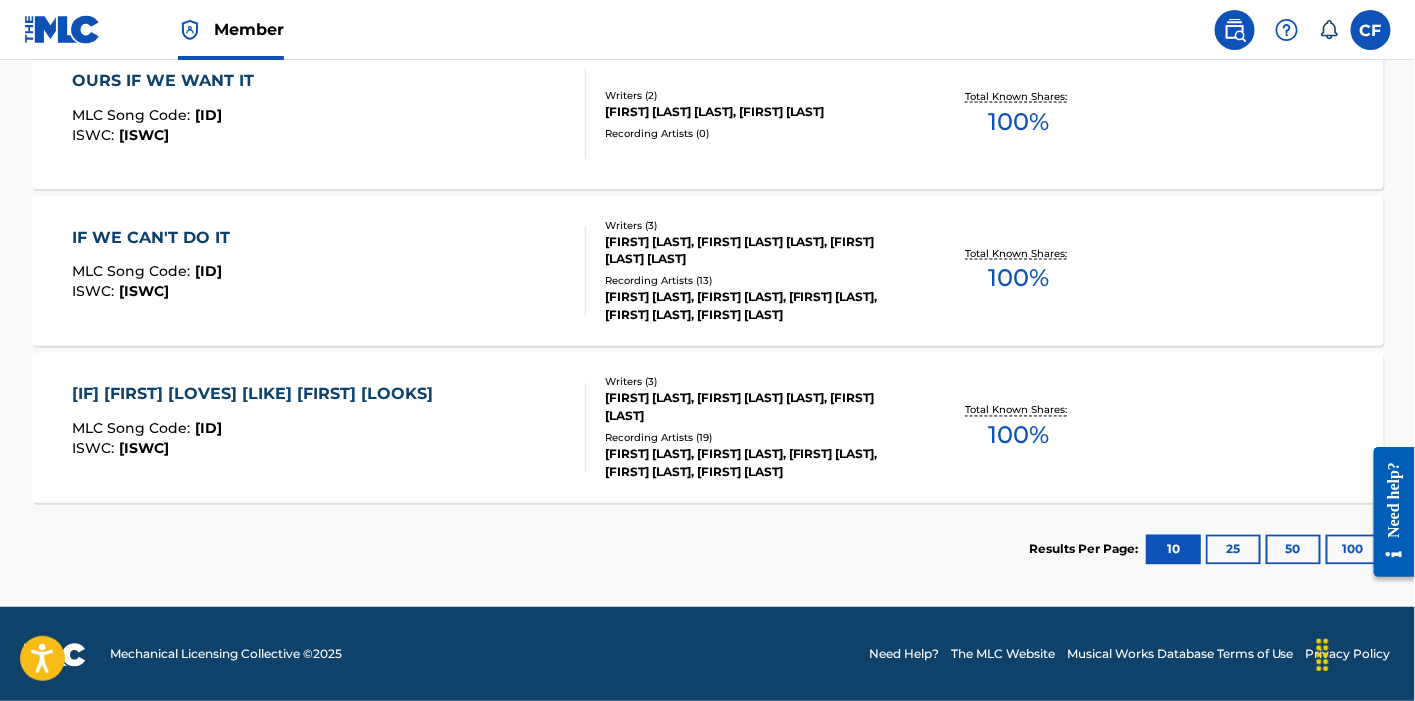scroll, scrollTop: 1012, scrollLeft: 0, axis: vertical 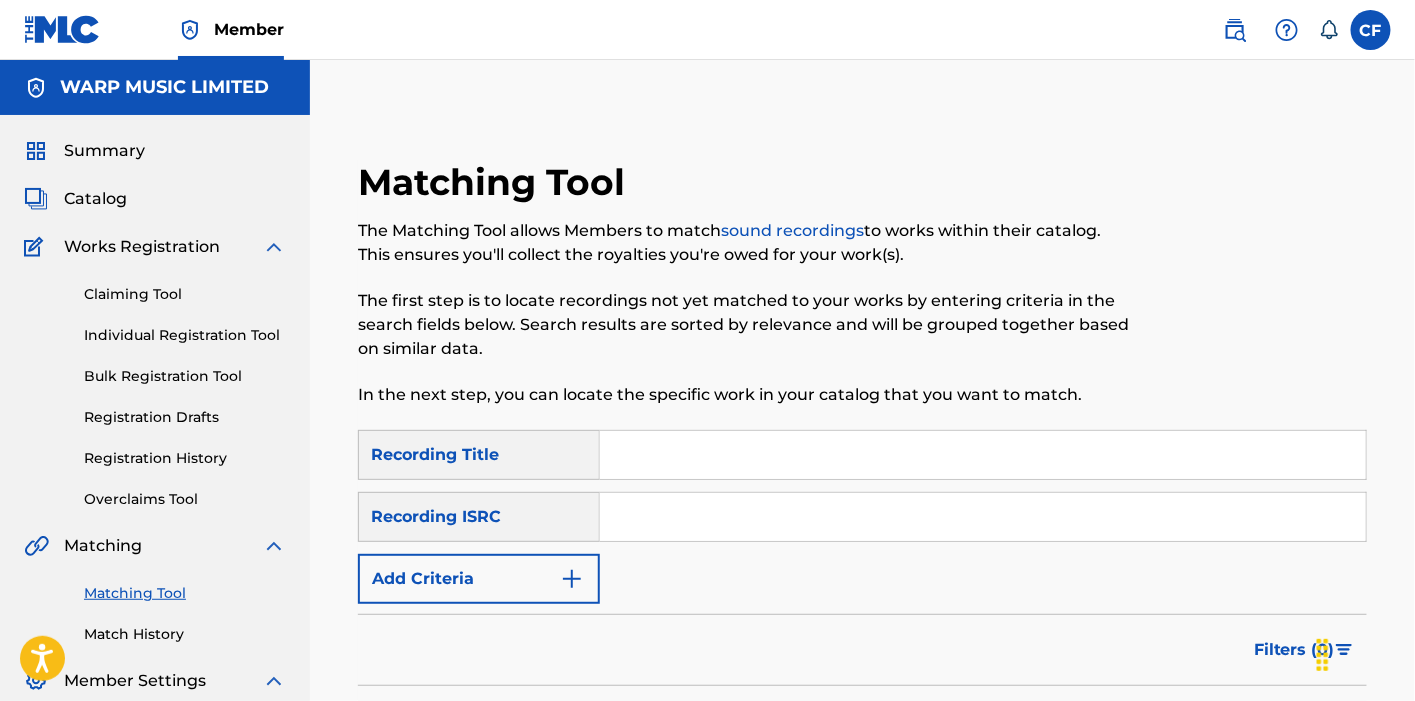 click at bounding box center [983, 517] 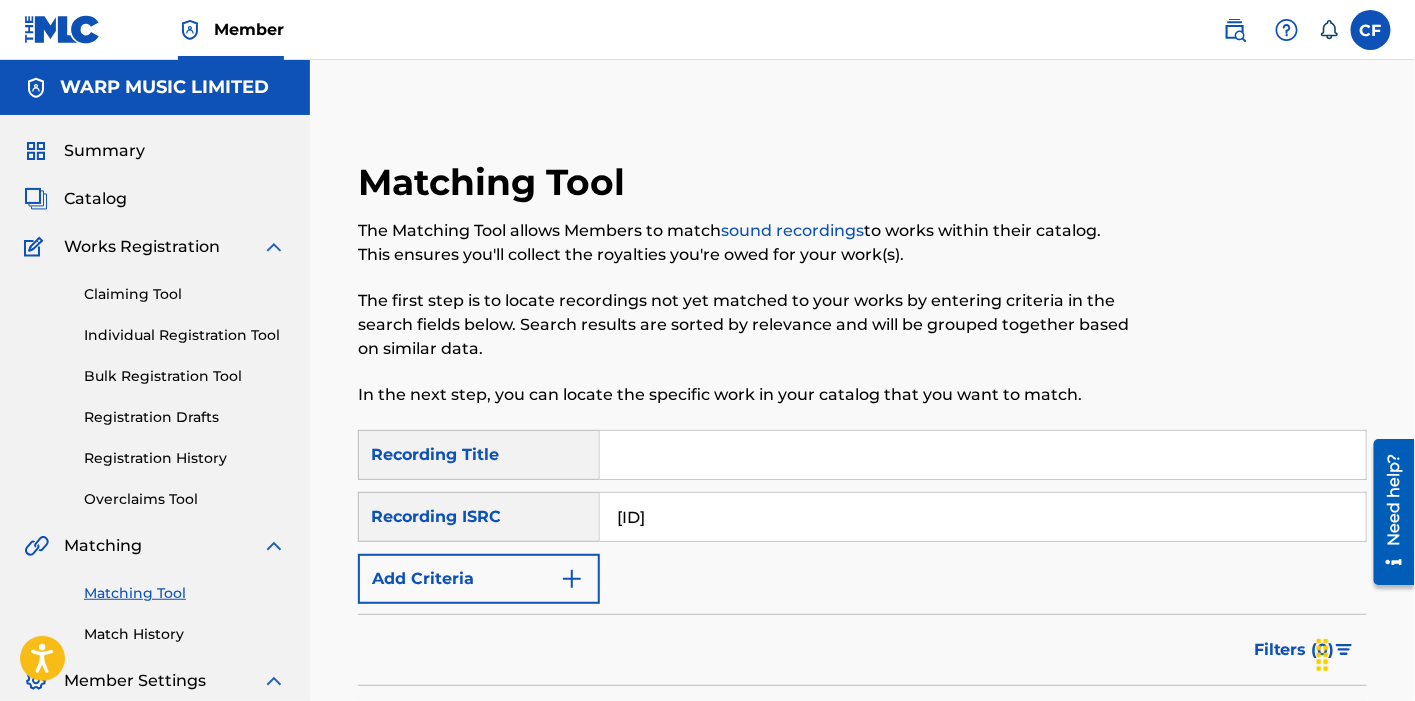 click on "Search" at bounding box center [1292, 731] 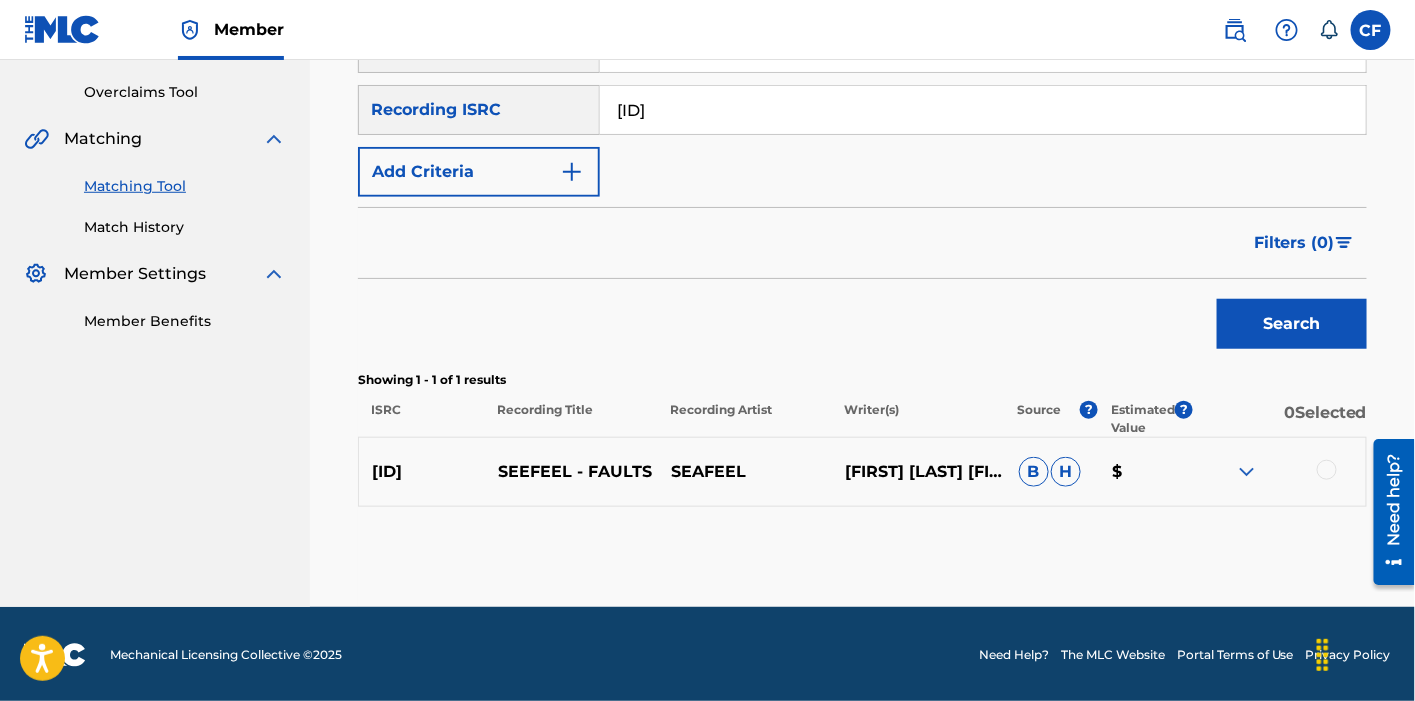scroll, scrollTop: 405, scrollLeft: 0, axis: vertical 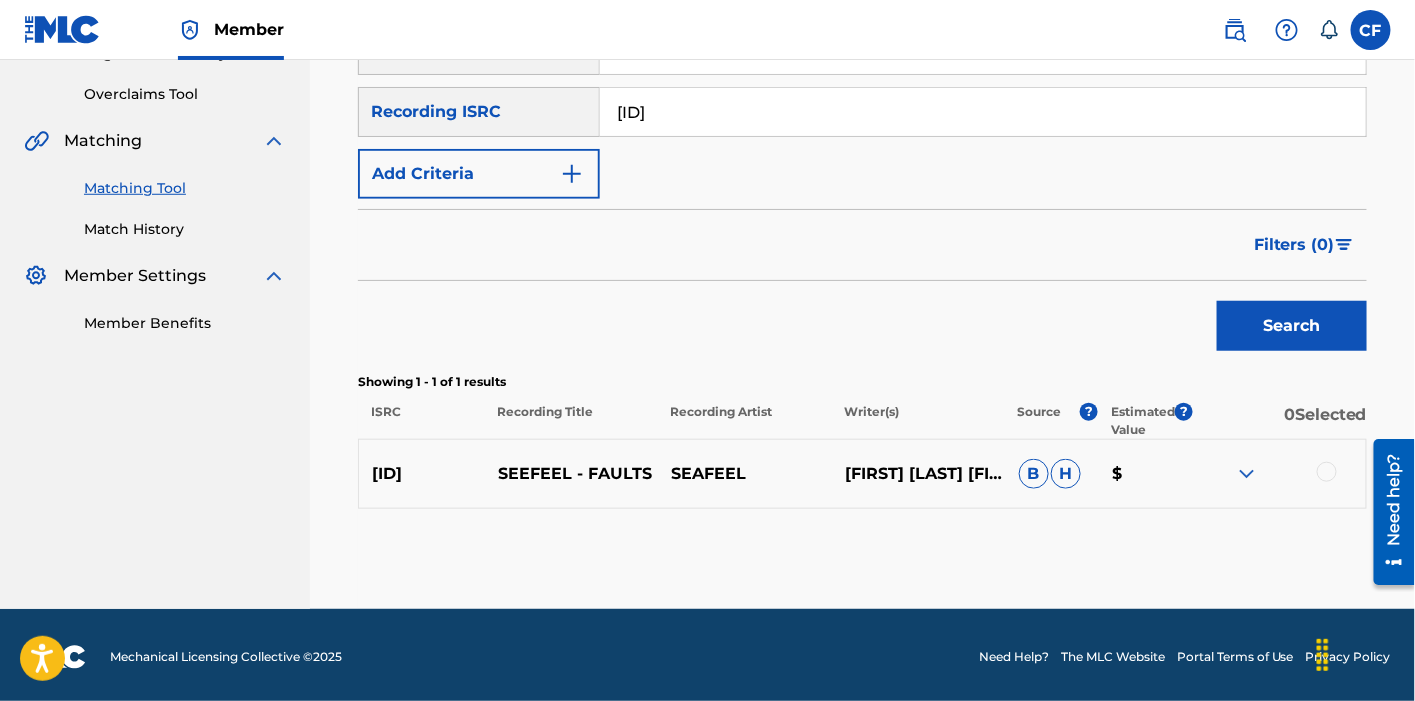 paste on ";[ID]" 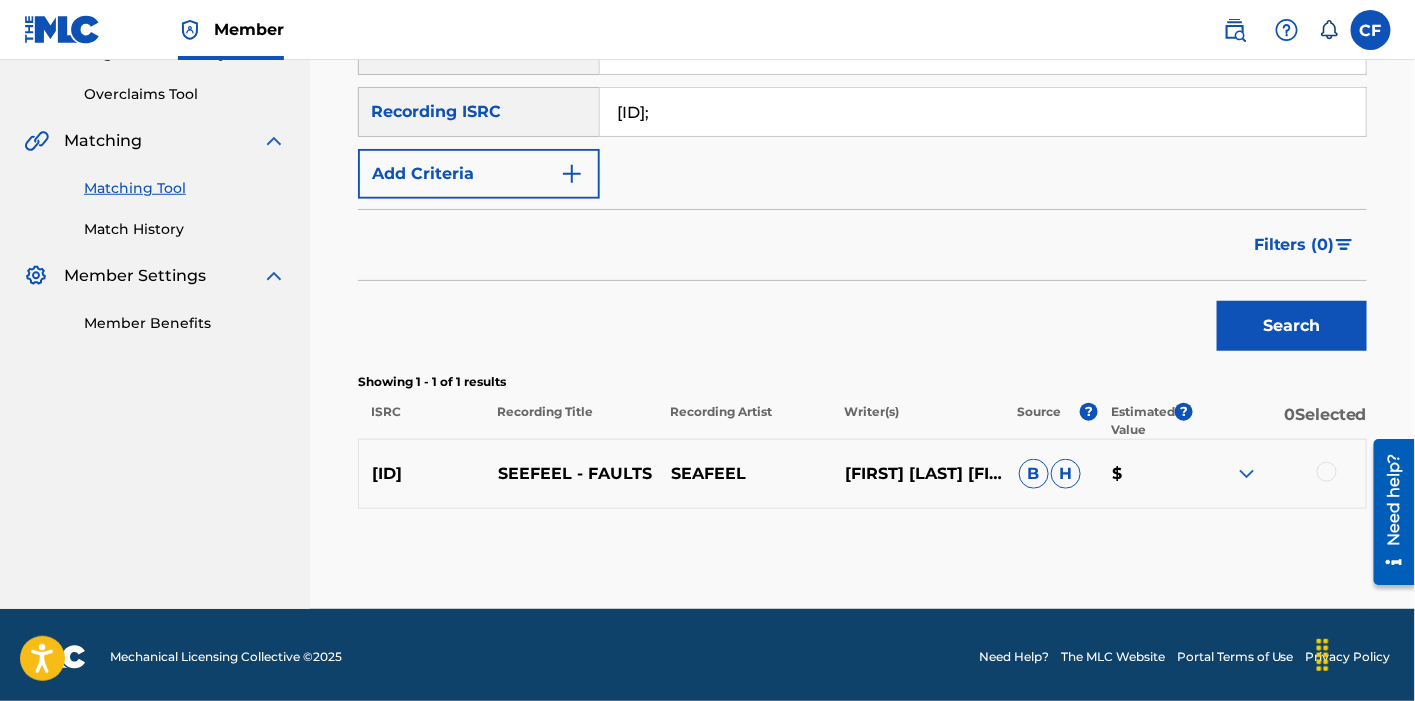 paste on "[ID]" 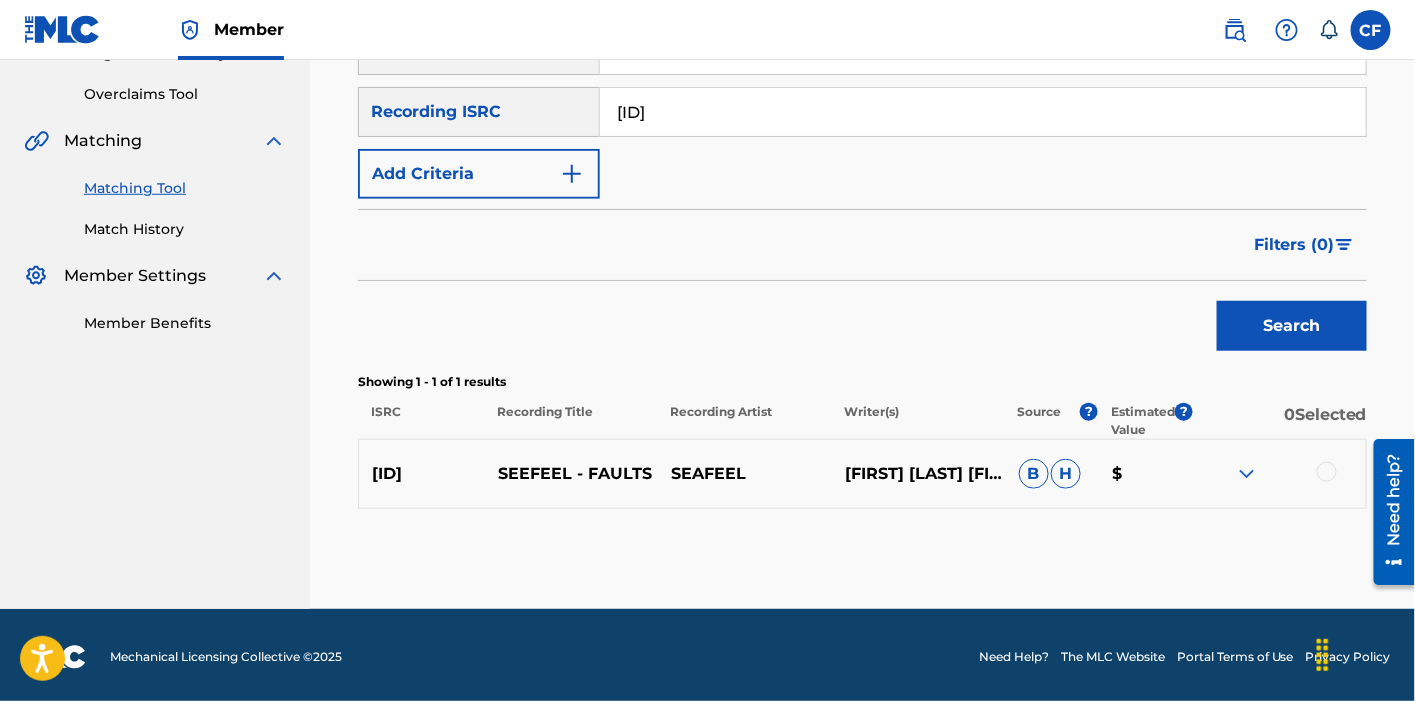 click on "Search" at bounding box center (1292, 326) 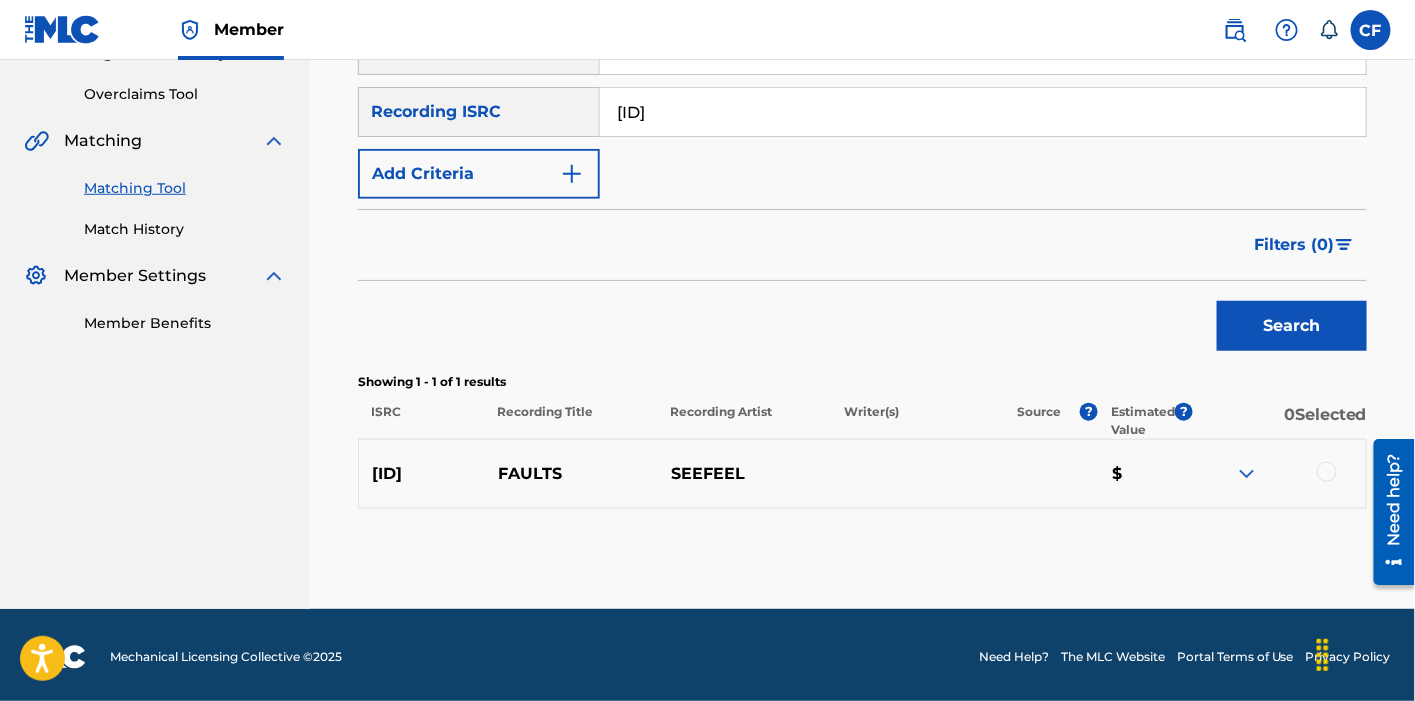 paste on "20" 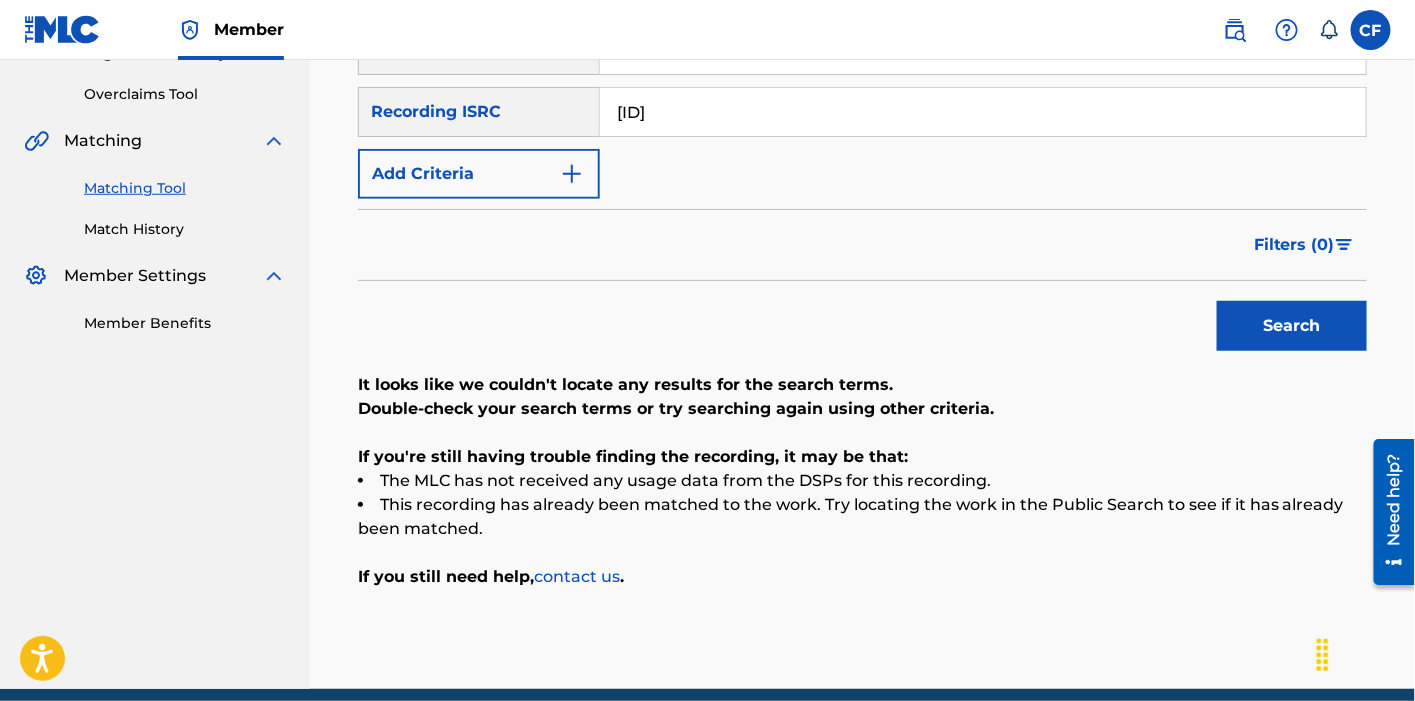 paste on "19" 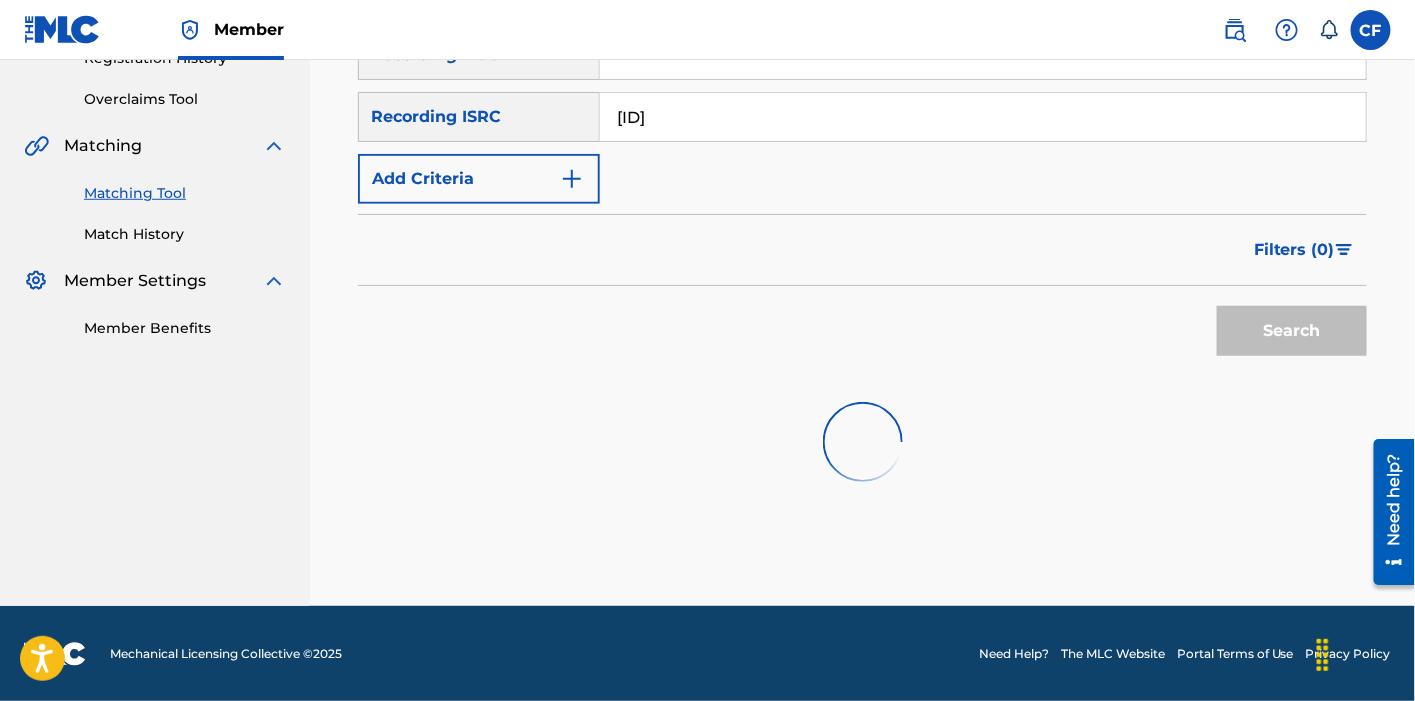 scroll, scrollTop: 405, scrollLeft: 0, axis: vertical 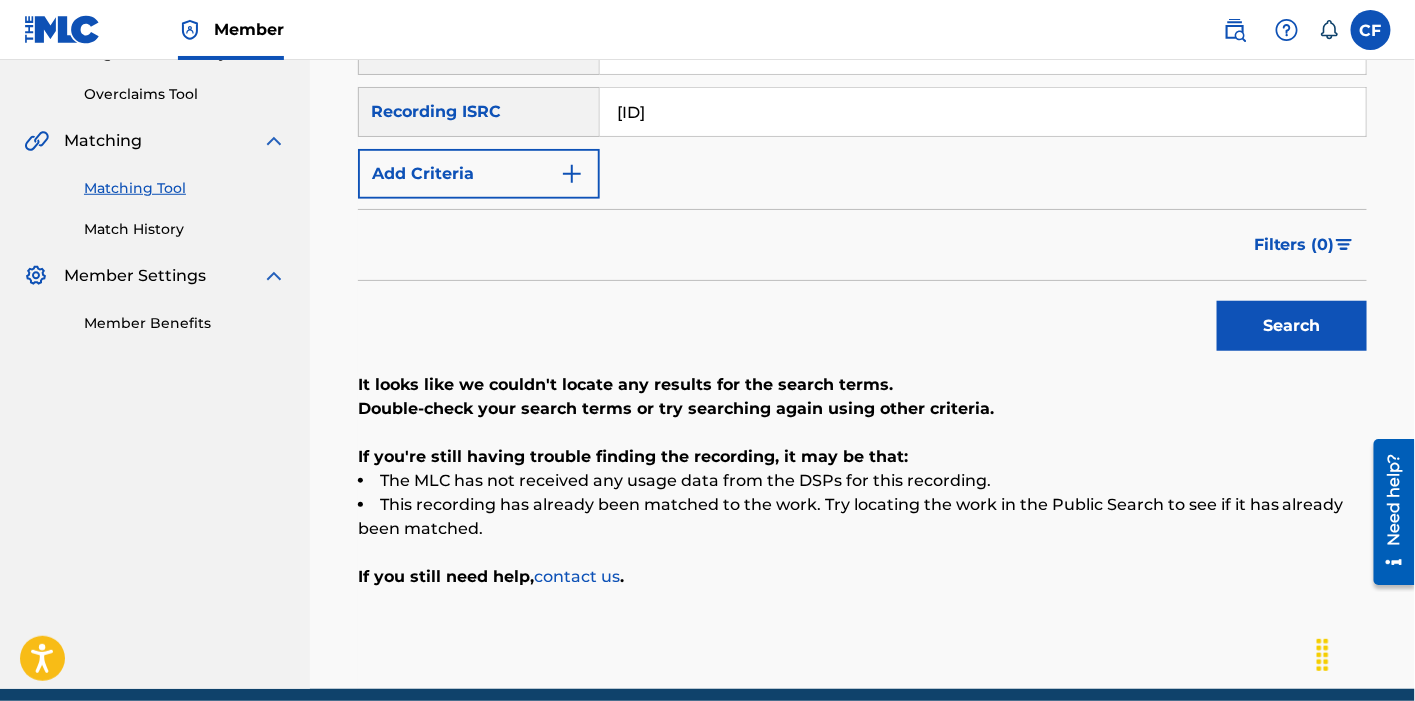 paste on "21" 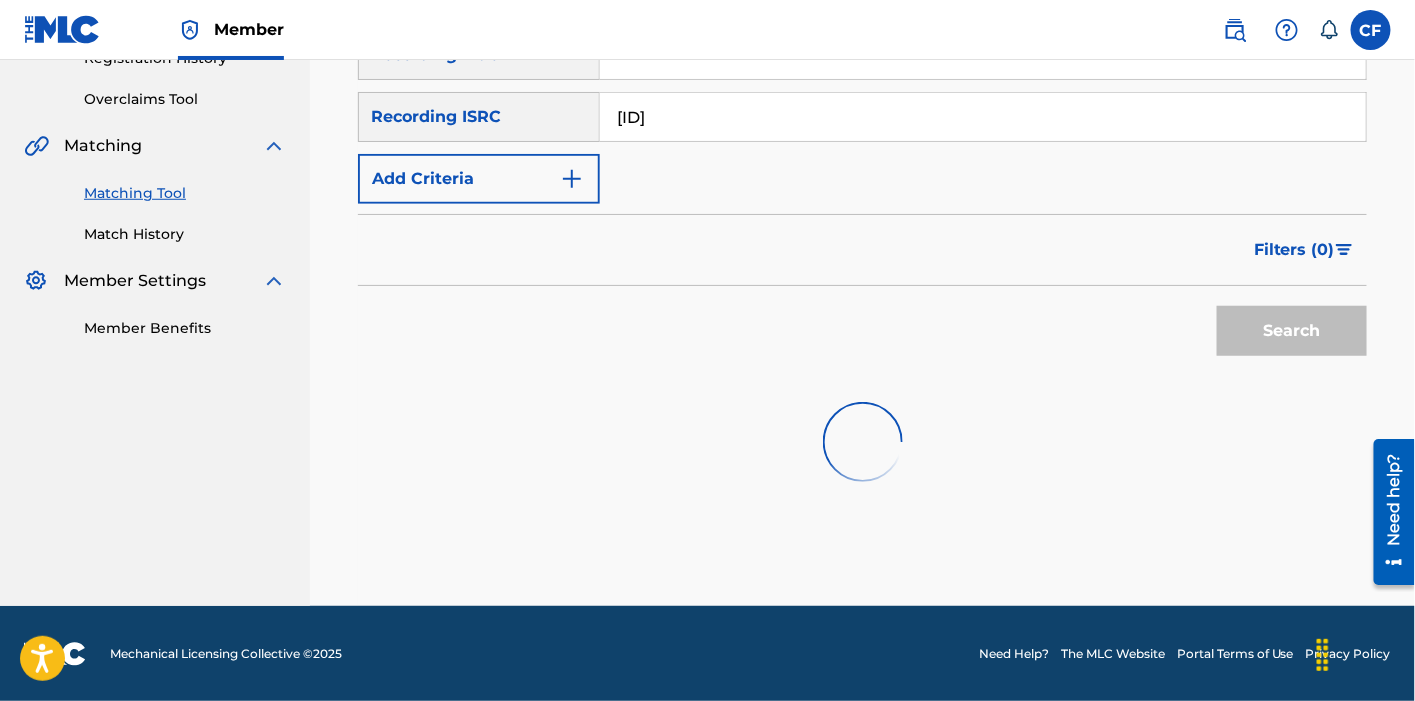 scroll, scrollTop: 405, scrollLeft: 0, axis: vertical 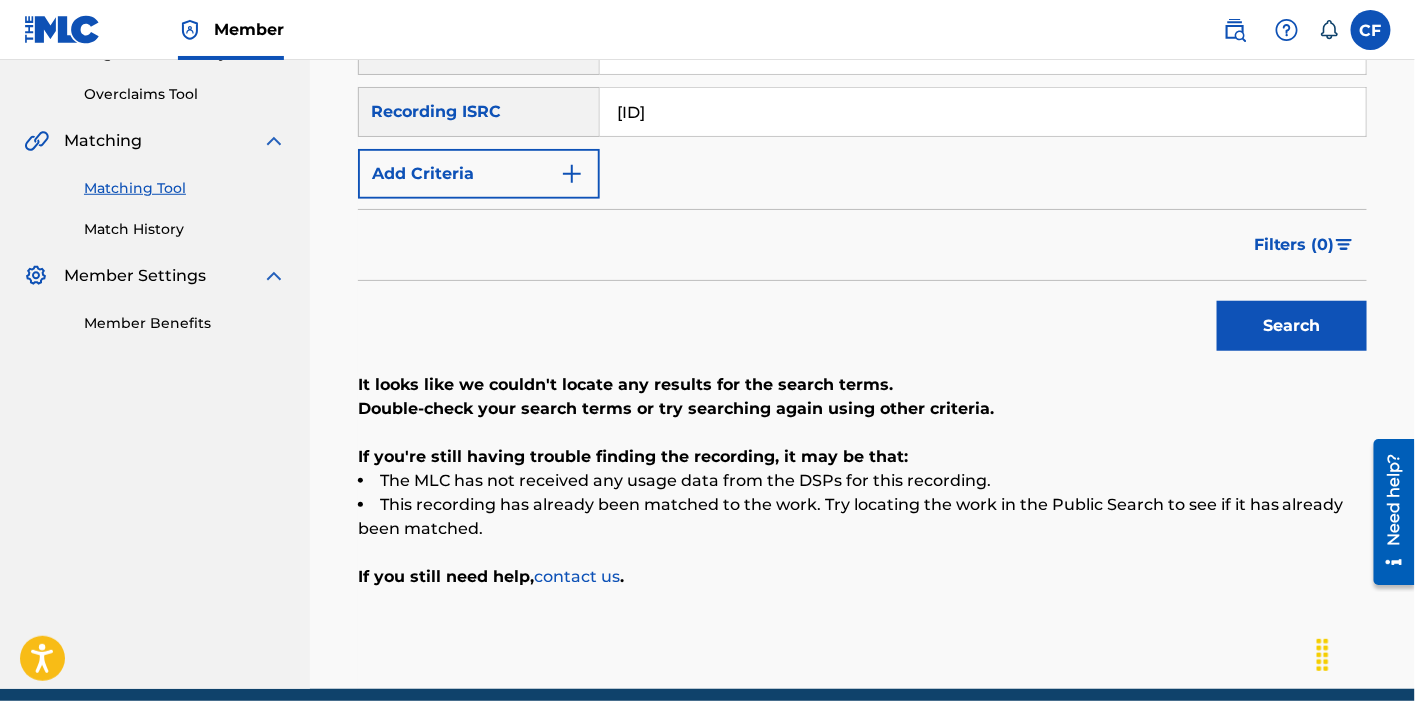 paste on "2" 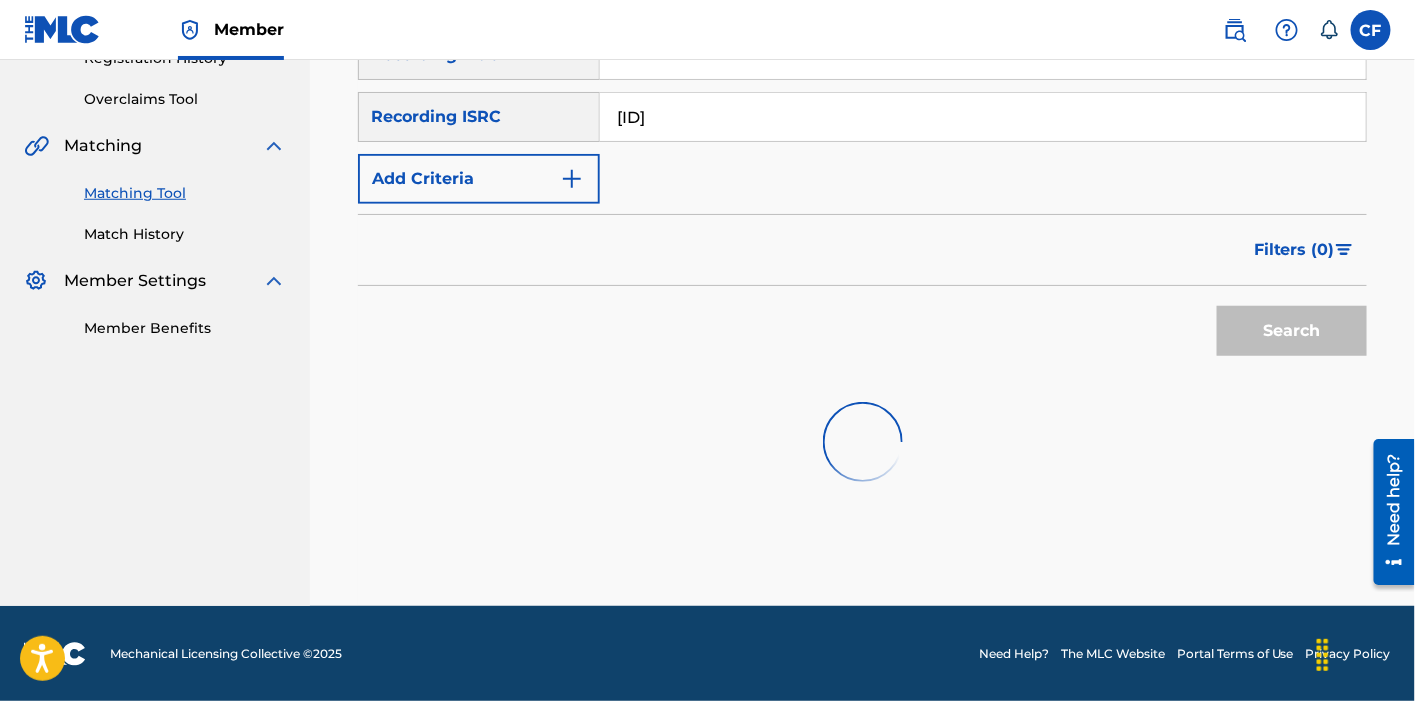 scroll, scrollTop: 405, scrollLeft: 0, axis: vertical 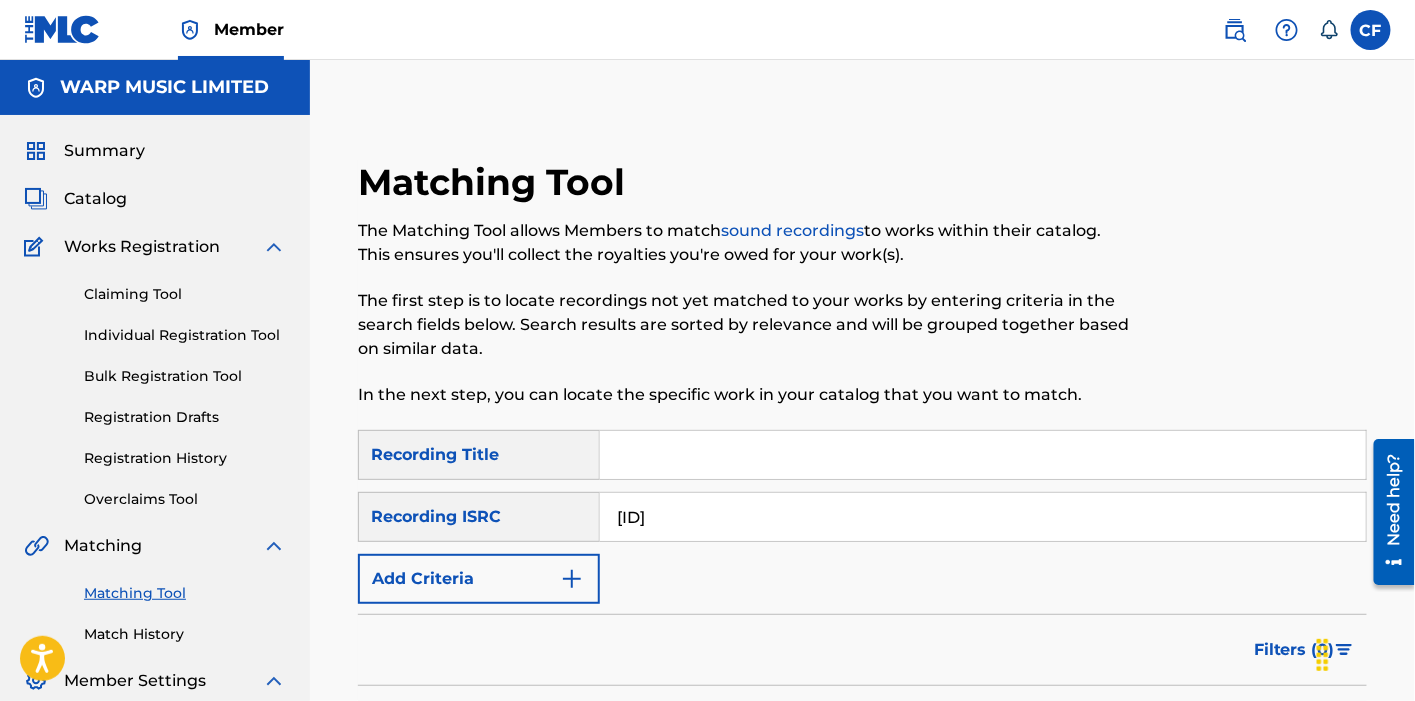 click at bounding box center (1277, 30) 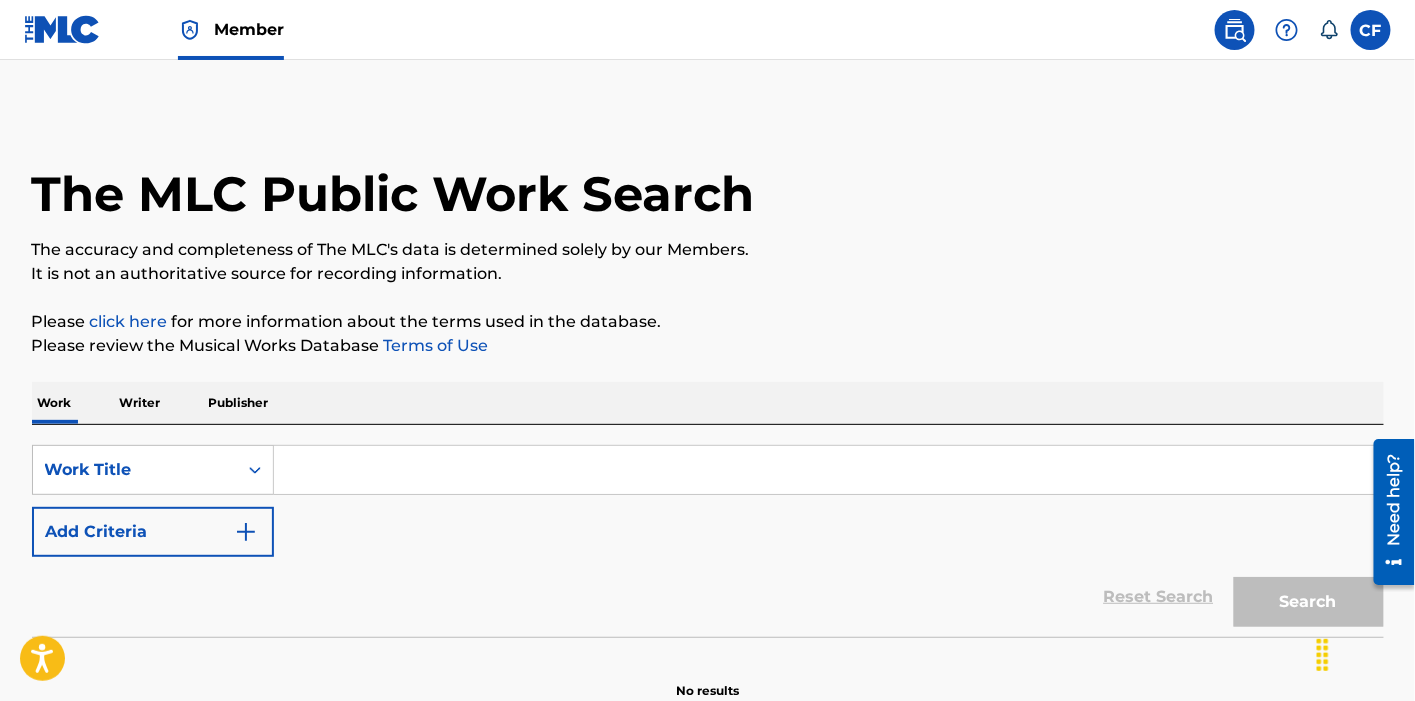 click at bounding box center [828, 470] 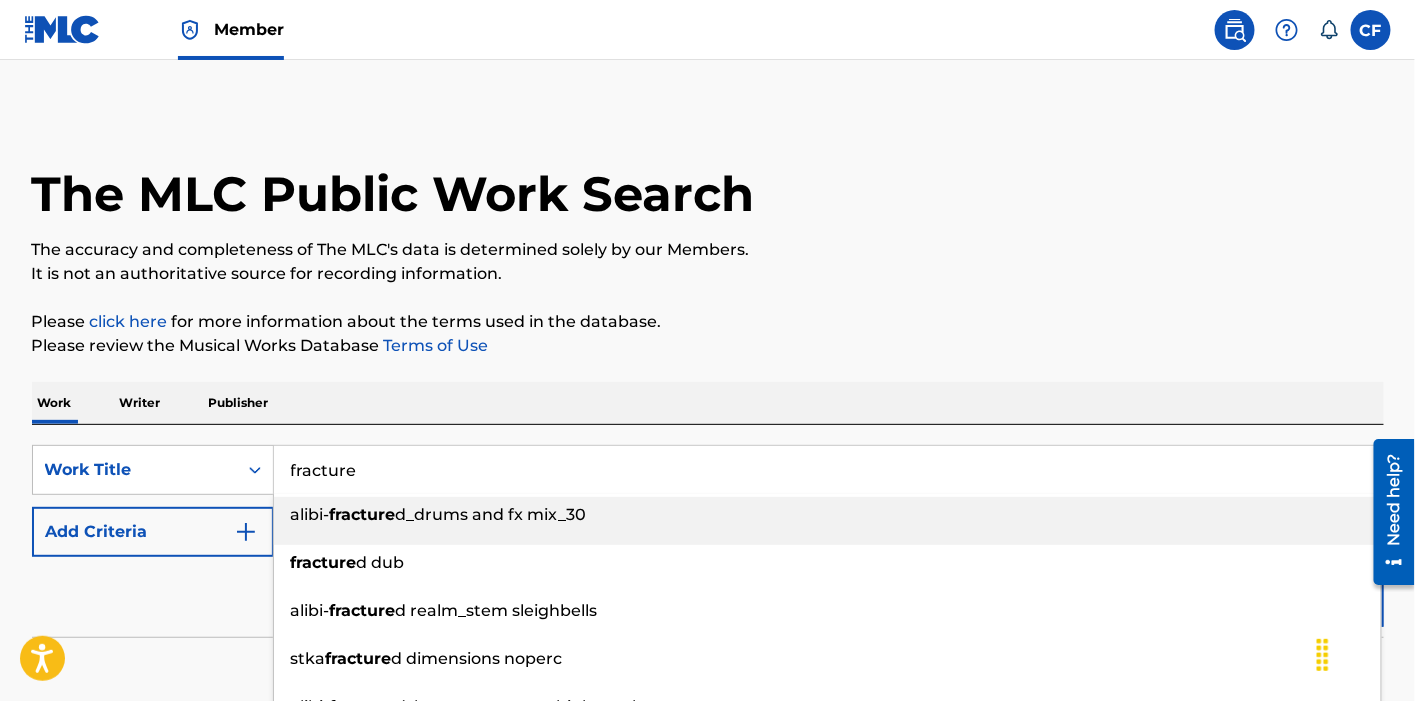 type on "fracture" 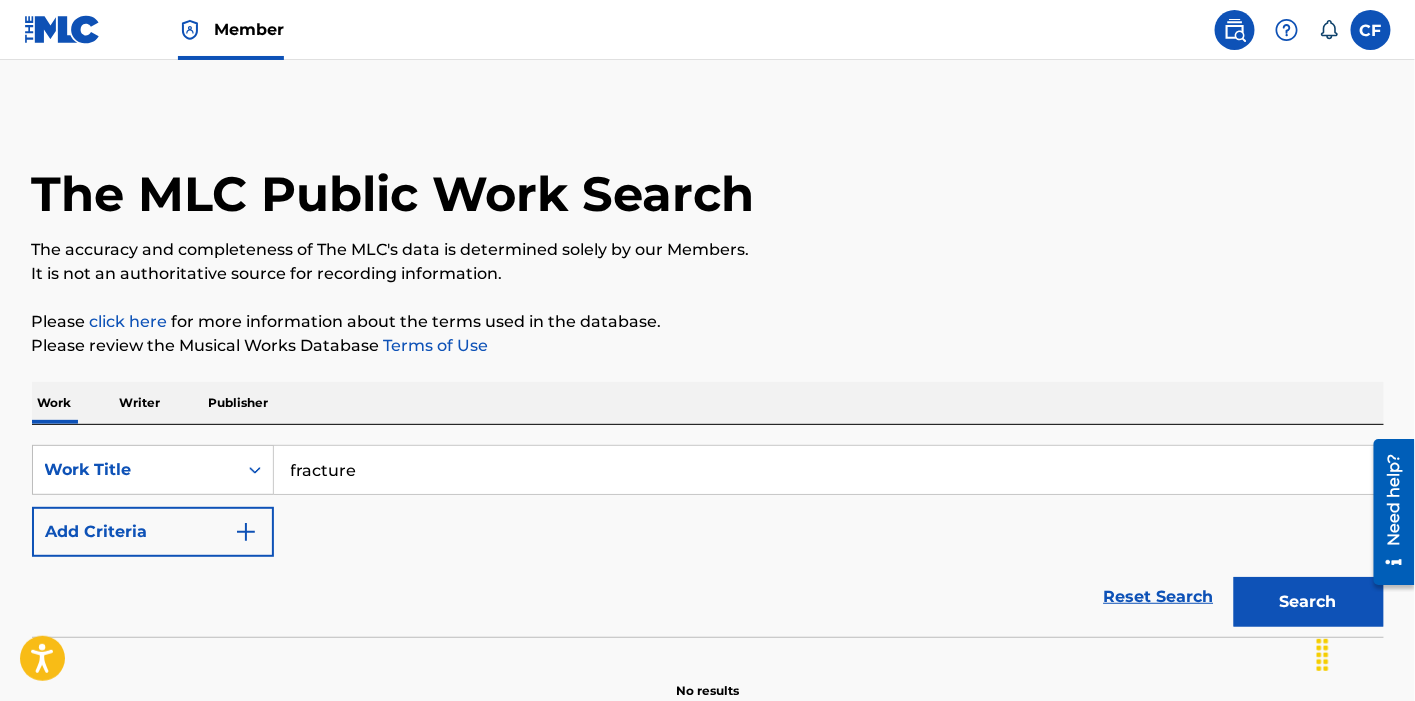 click on "Add Criteria" at bounding box center (153, 532) 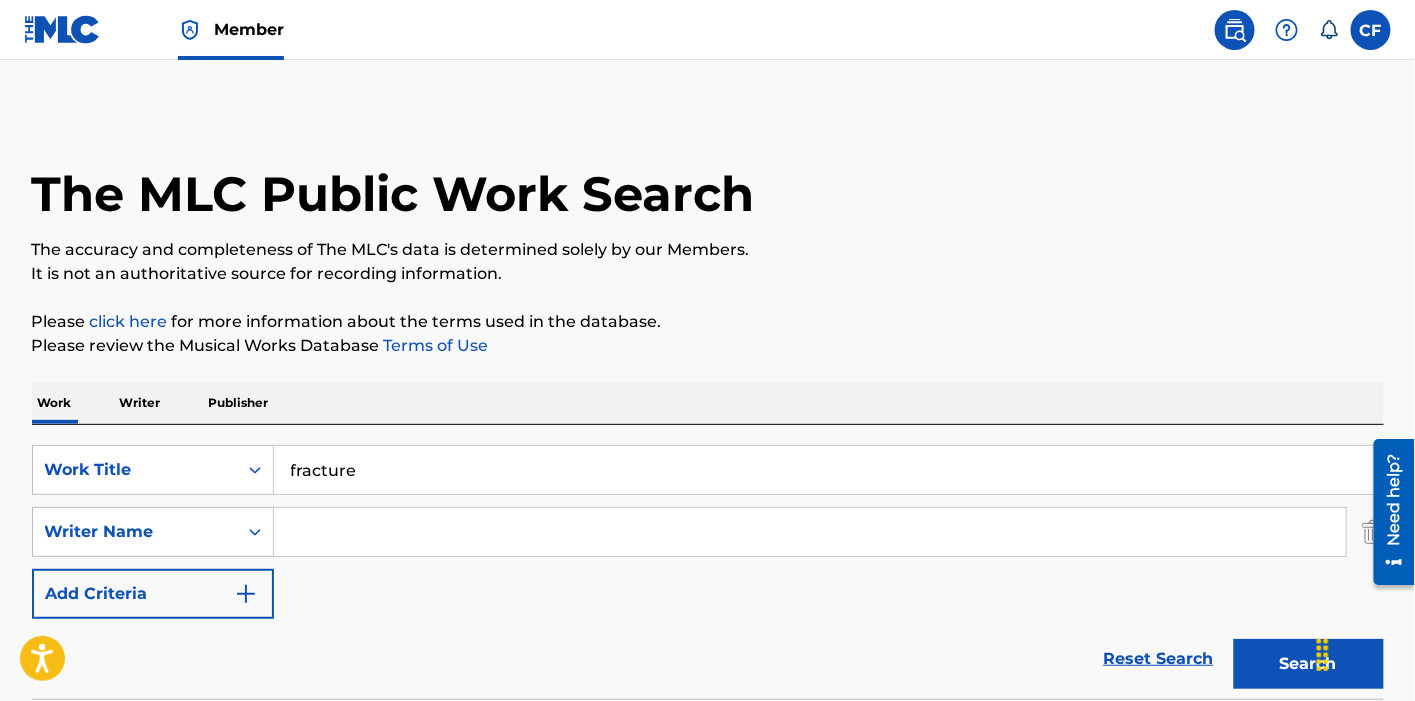 click at bounding box center (810, 532) 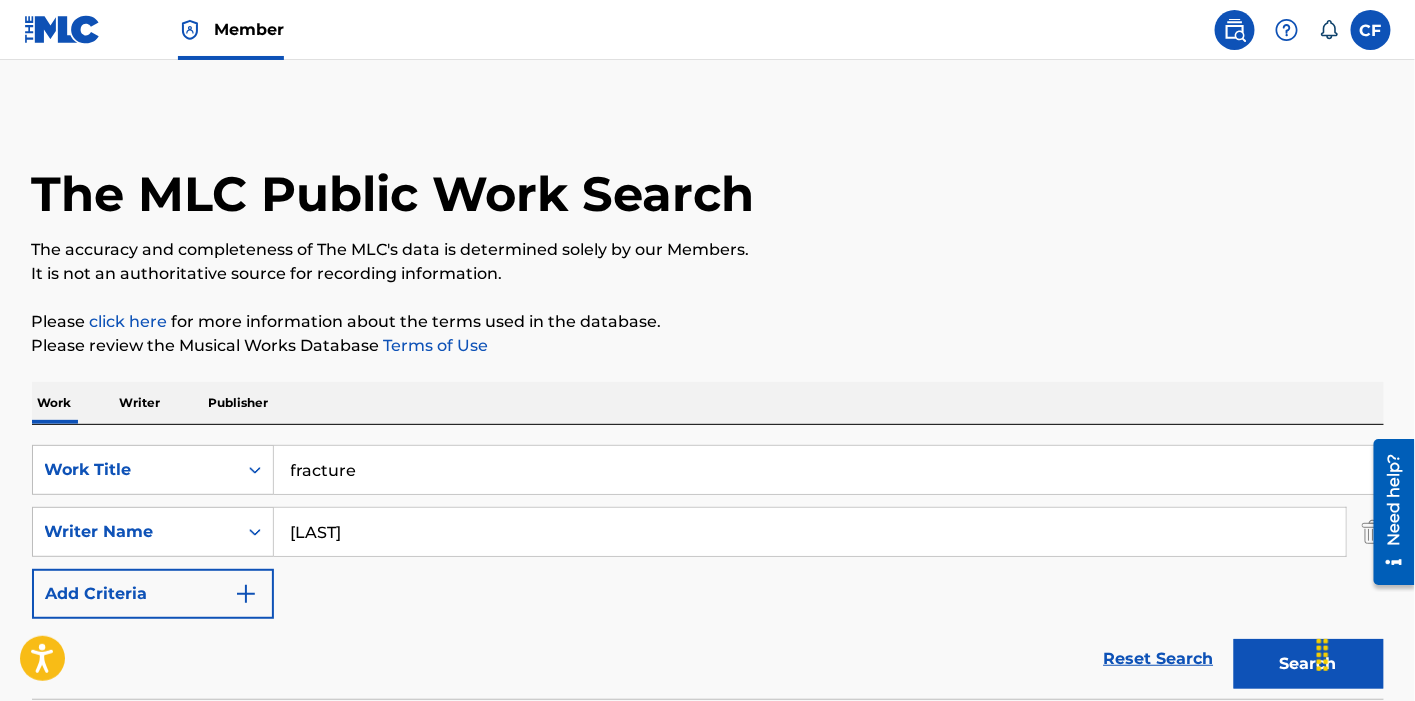 type on "[FIRST]" 